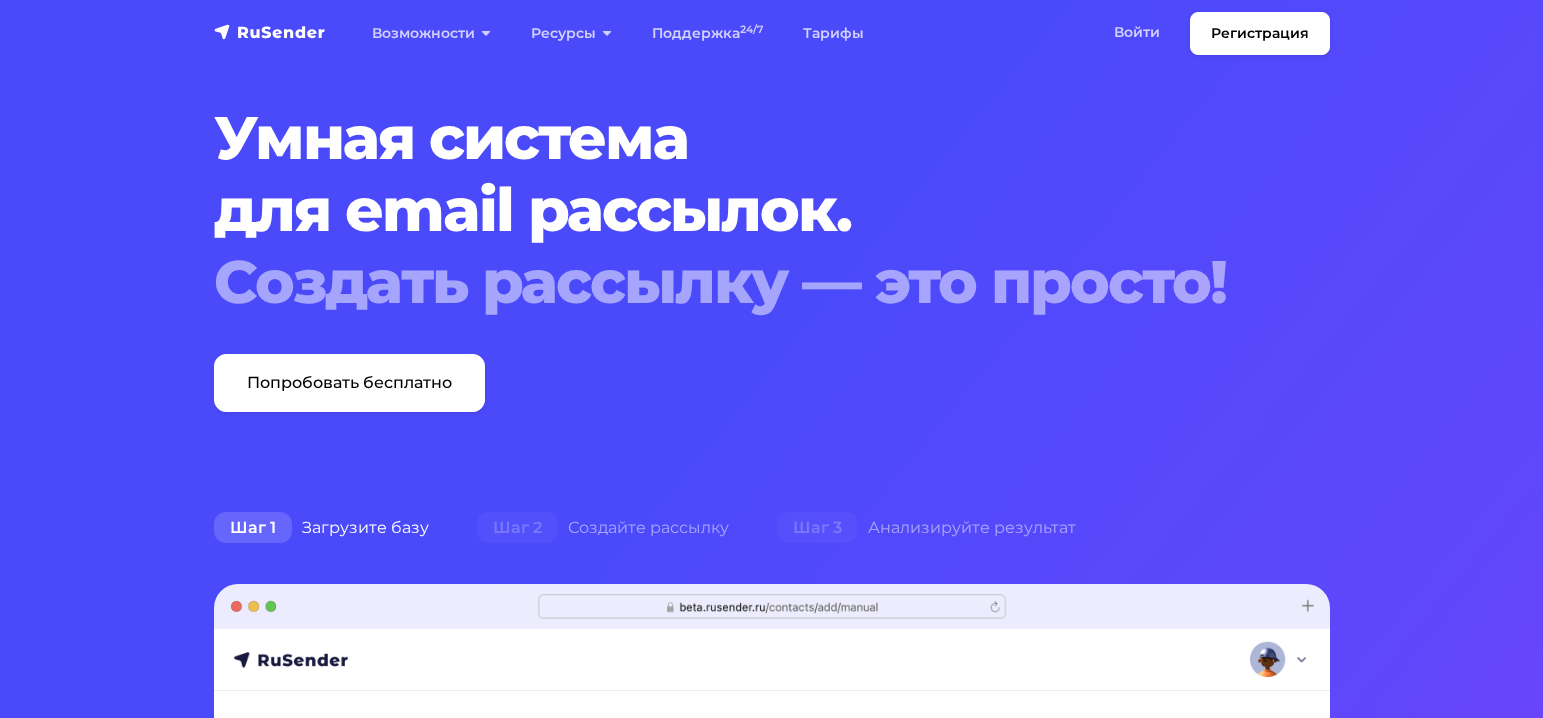 scroll, scrollTop: 0, scrollLeft: 0, axis: both 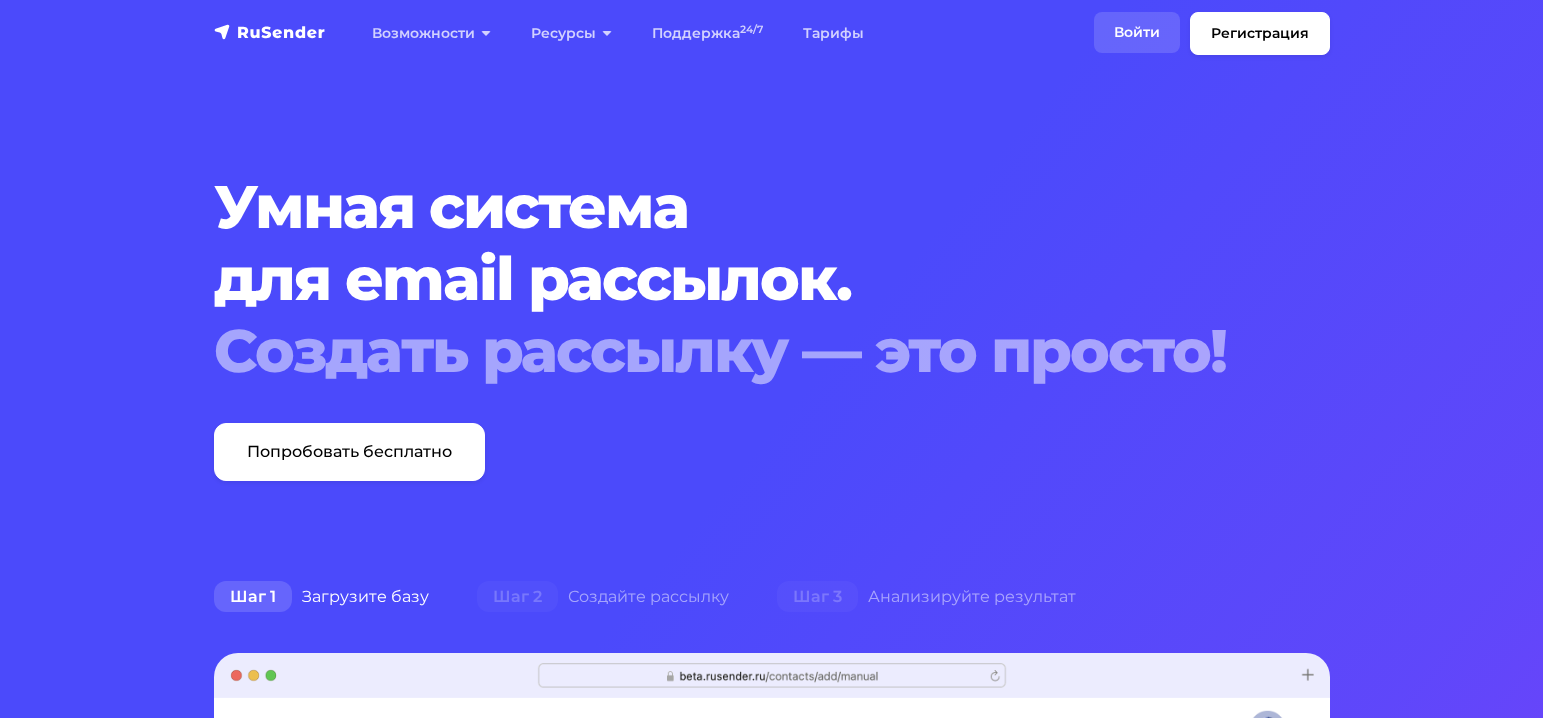click on "Войти" at bounding box center (1137, 32) 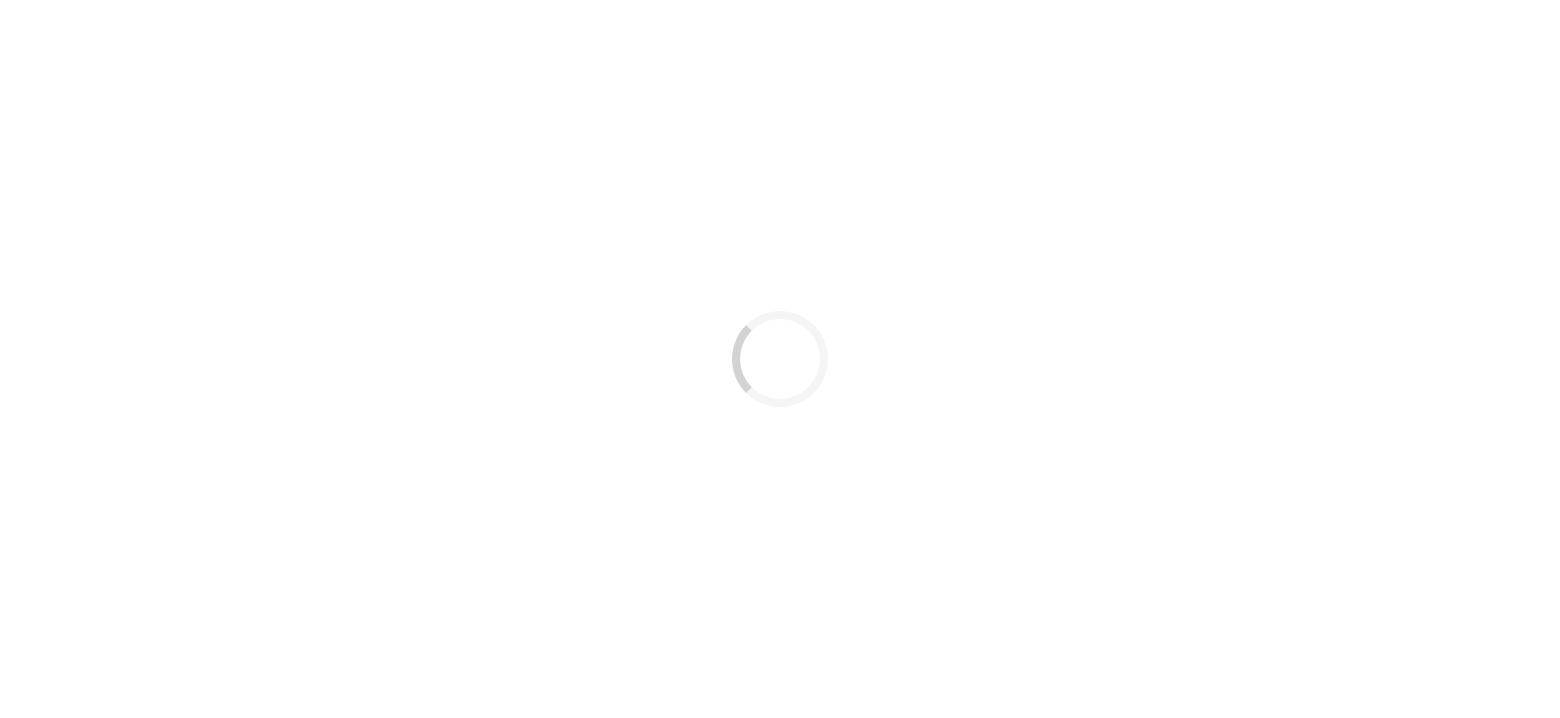 scroll, scrollTop: 0, scrollLeft: 0, axis: both 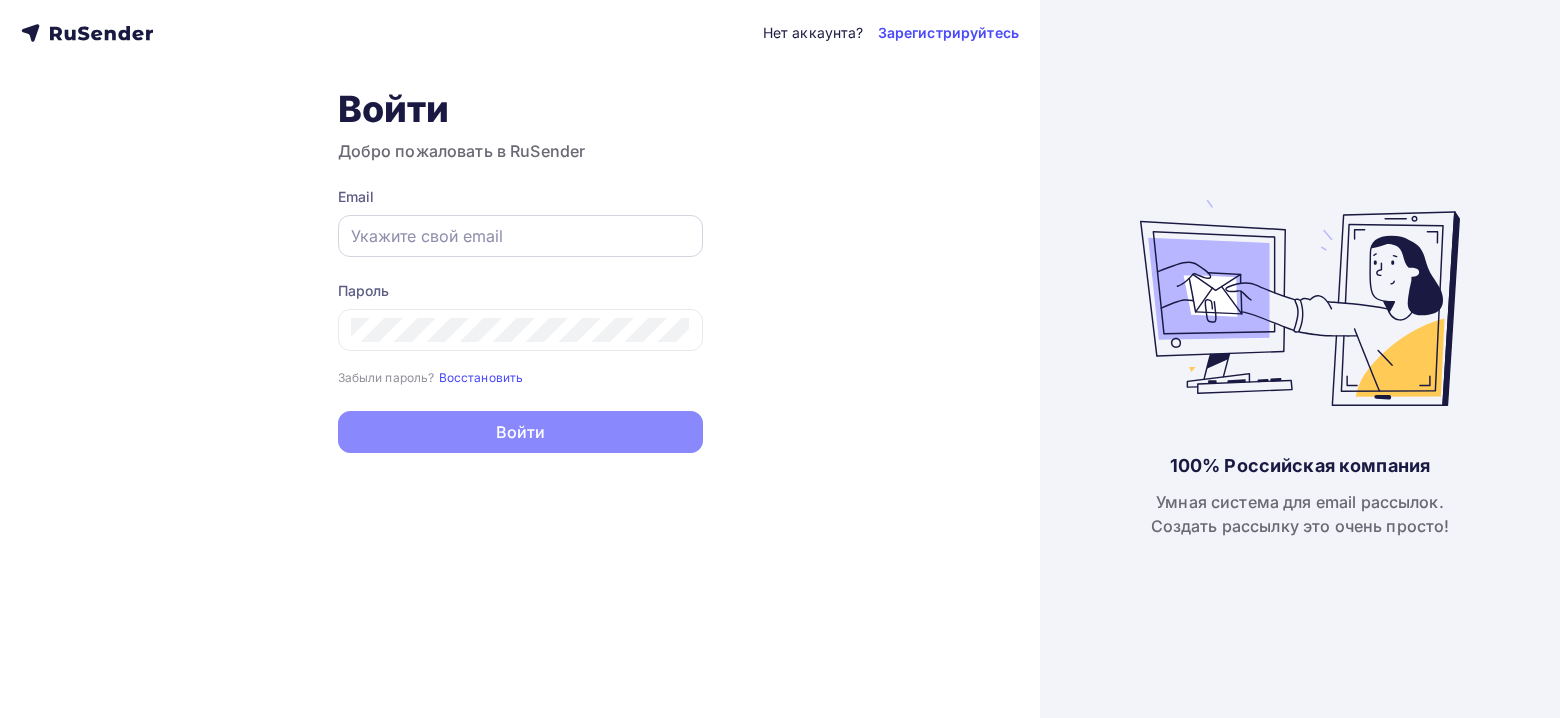 click at bounding box center [520, 236] 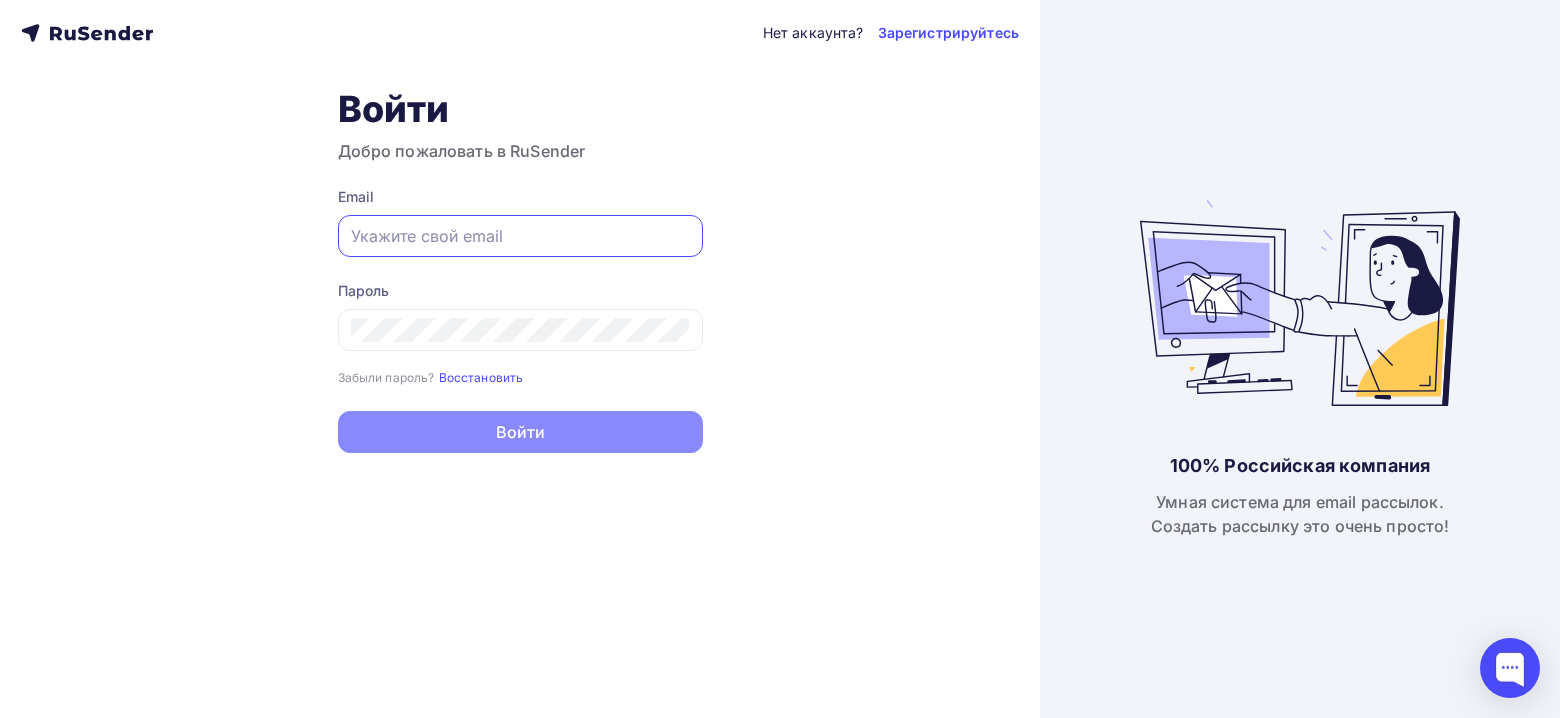 paste on "[EMAIL]" 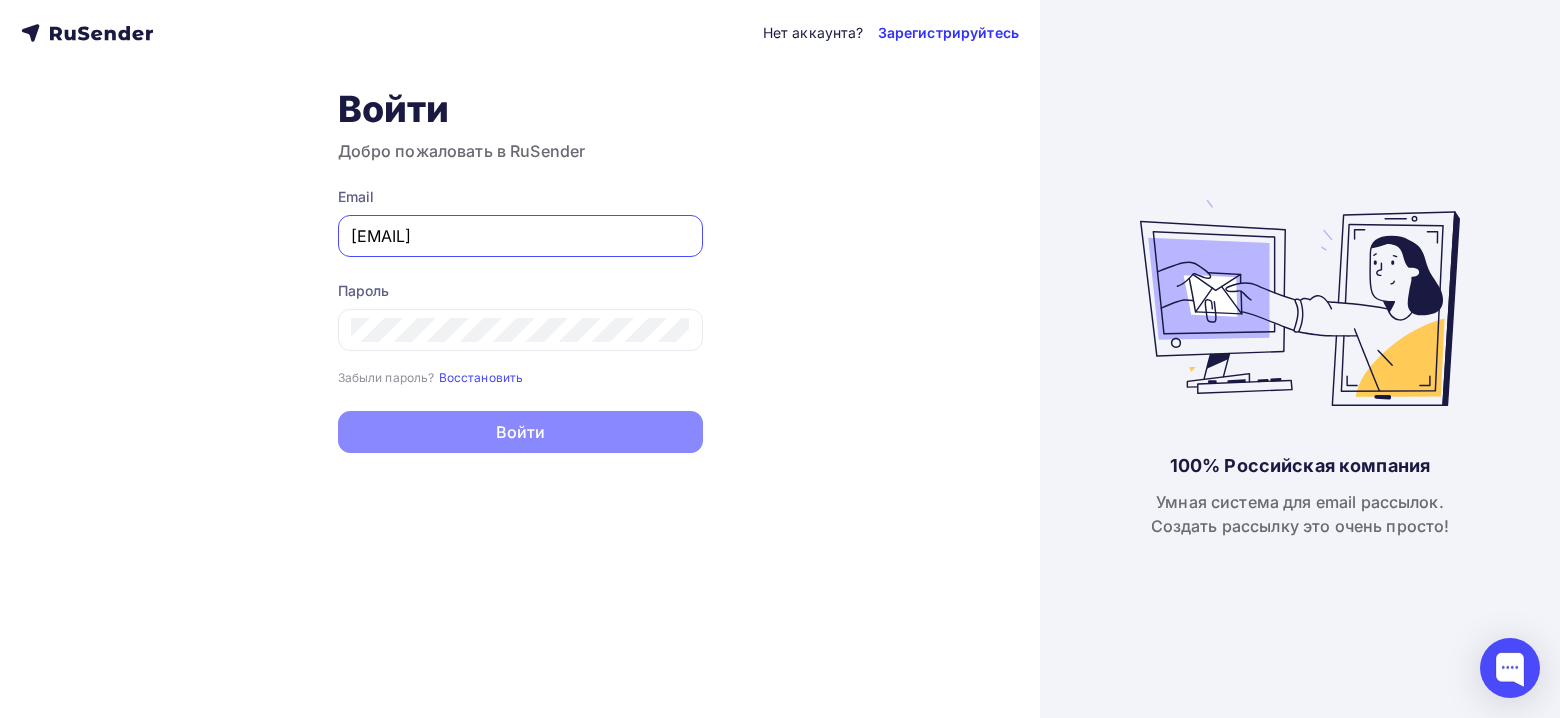 type on "[EMAIL]" 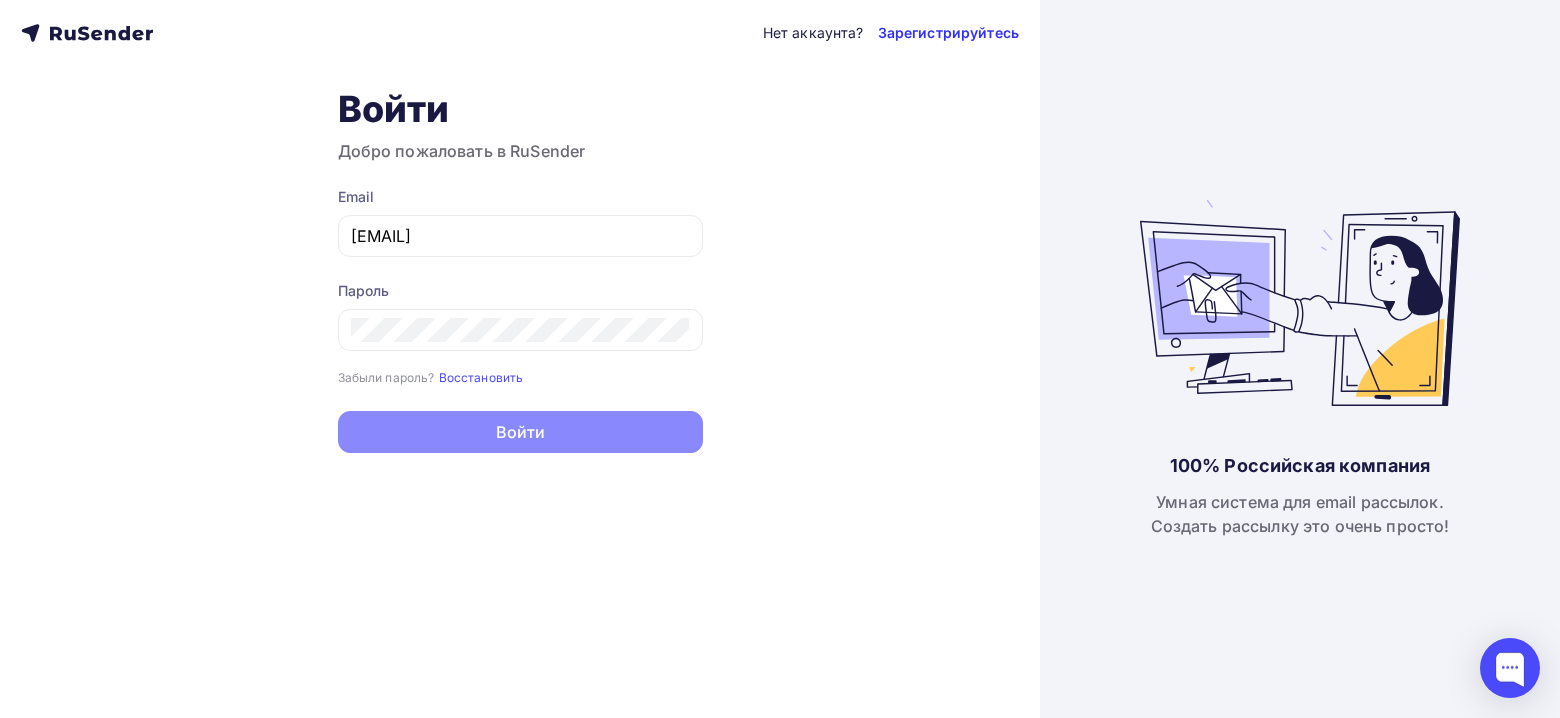 click on "Зарегистрируйтесь" at bounding box center [948, 33] 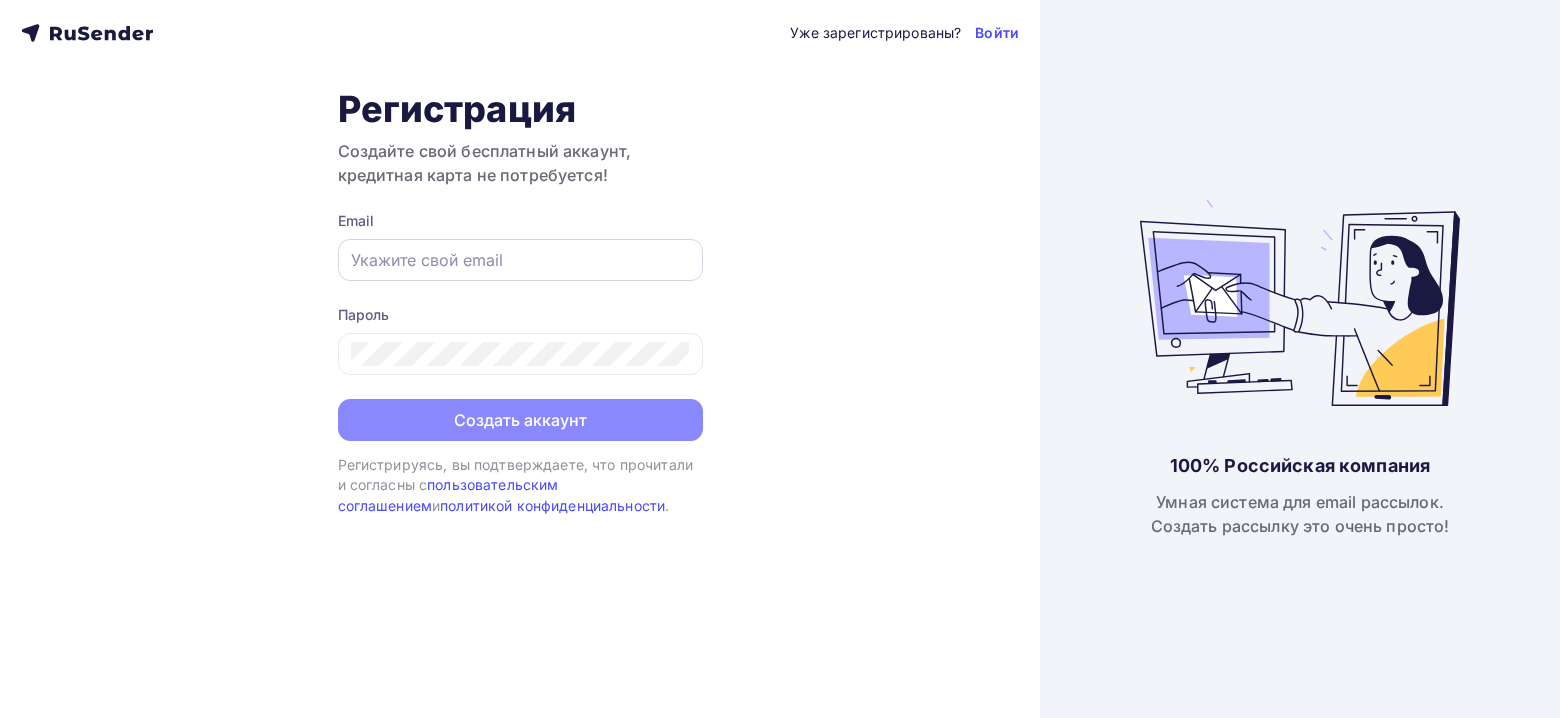 scroll, scrollTop: 0, scrollLeft: 0, axis: both 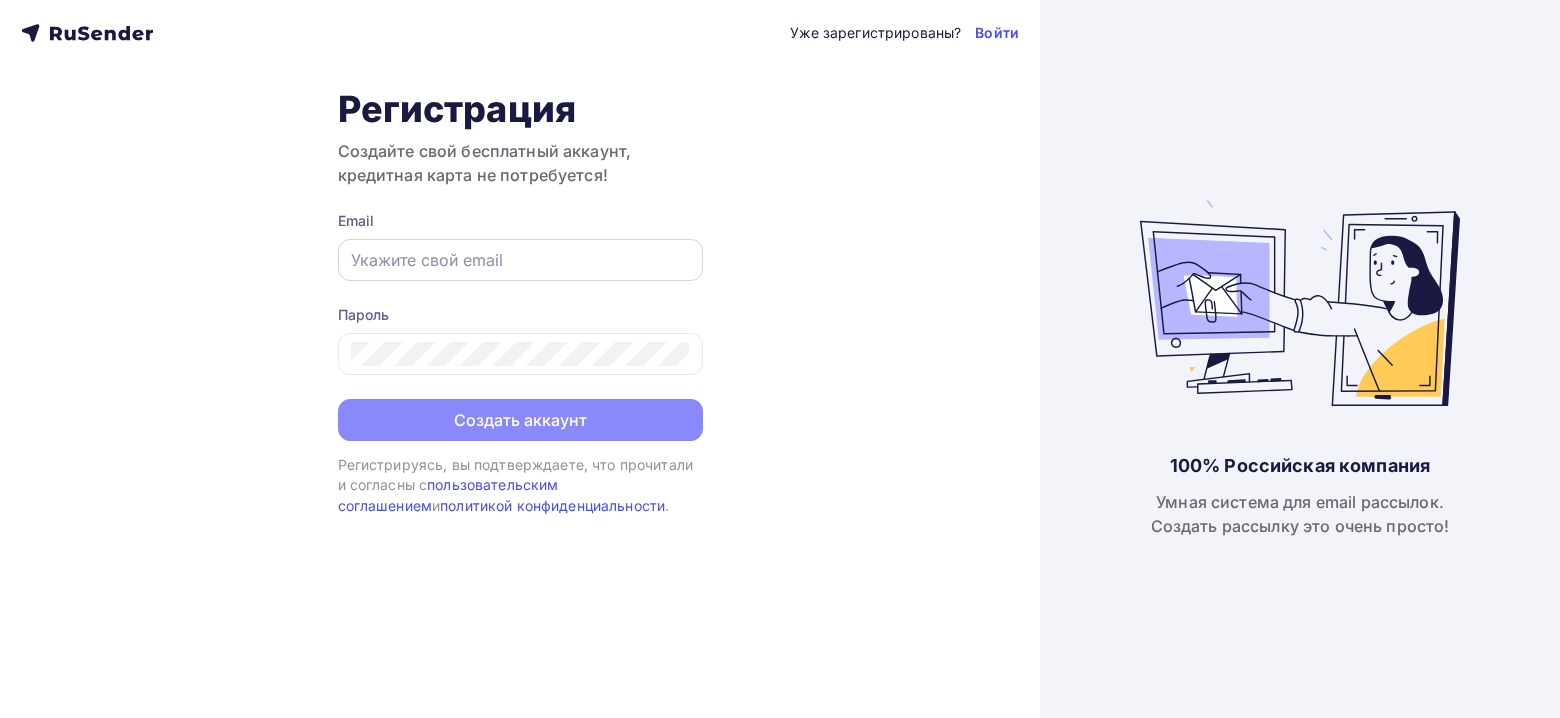 click at bounding box center (520, 260) 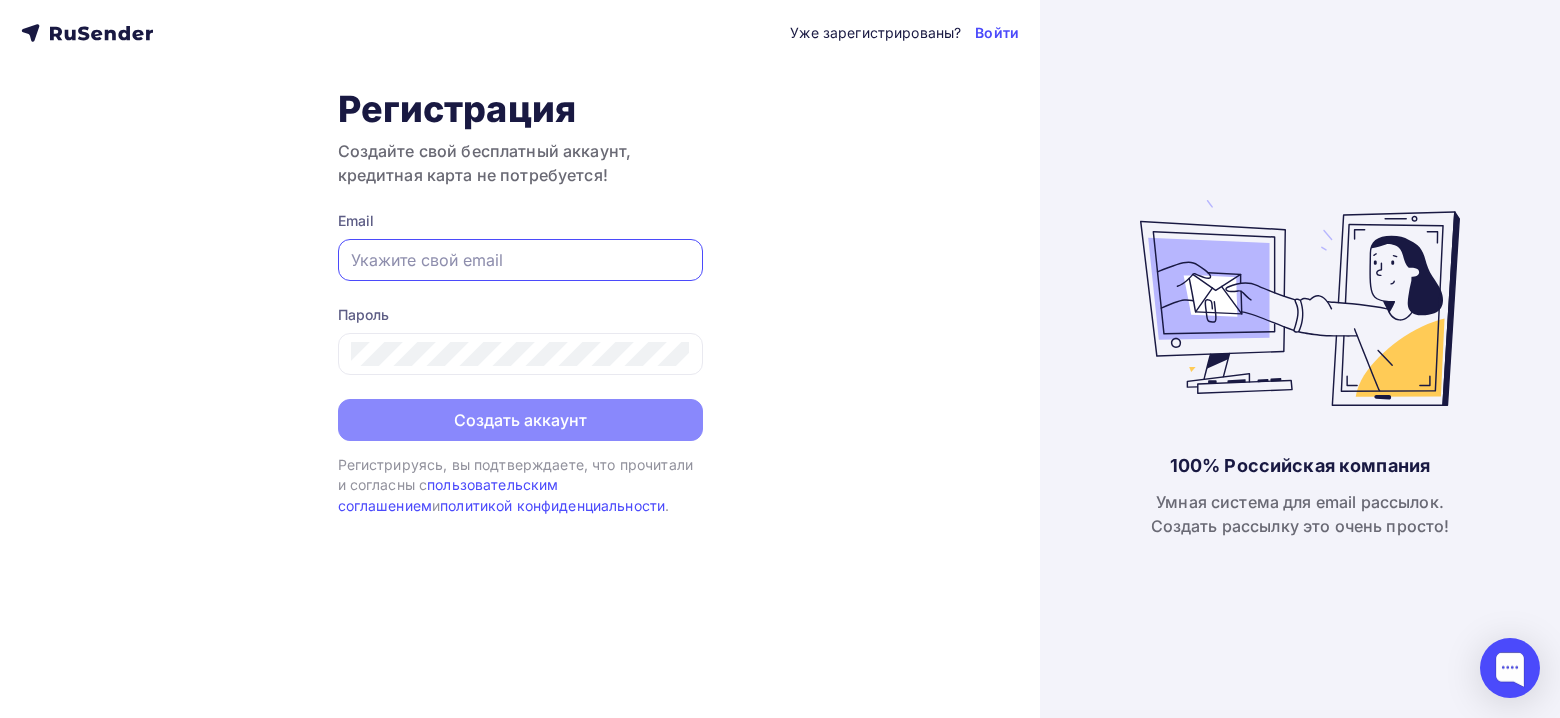 paste on "[EMAIL]" 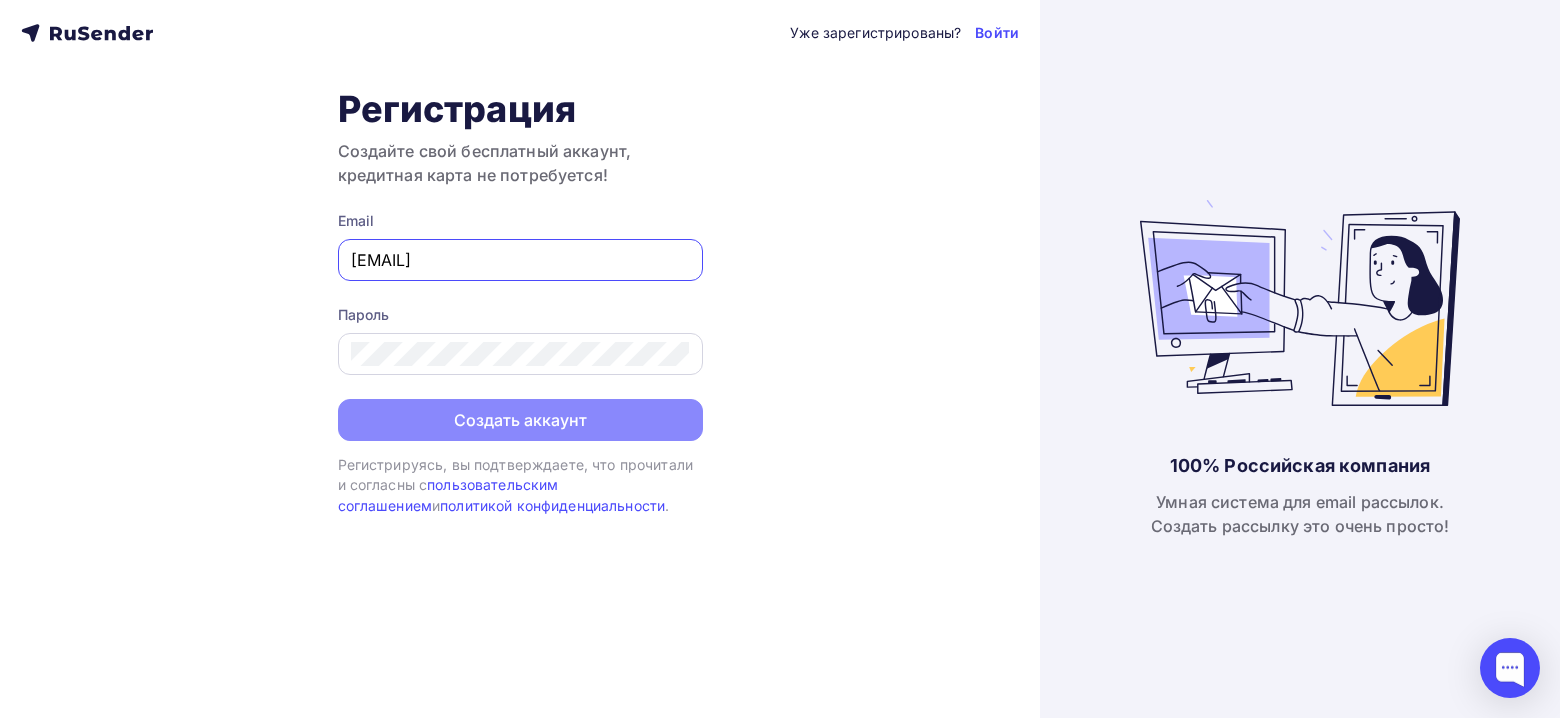 type on "[EMAIL]" 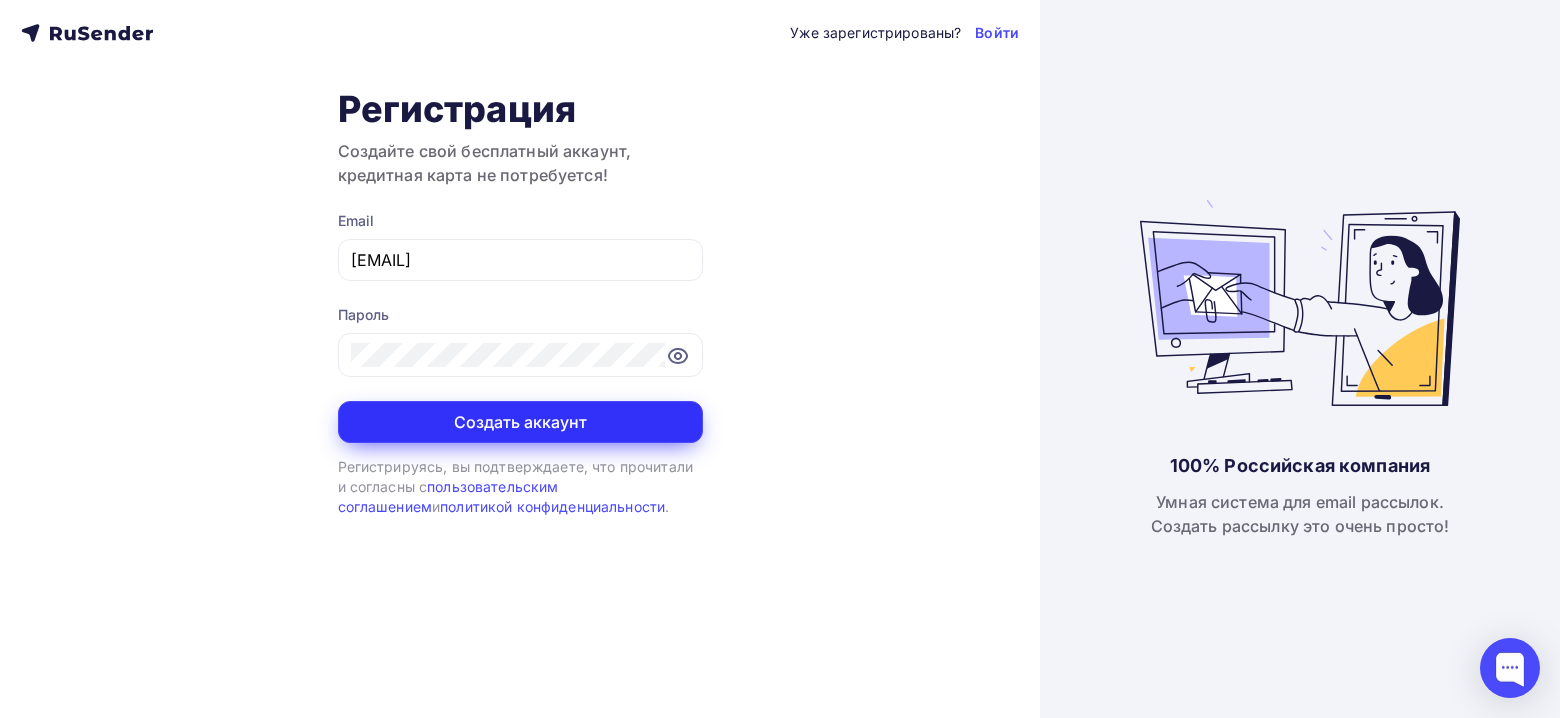 click on "Создать аккаунт" at bounding box center [520, 422] 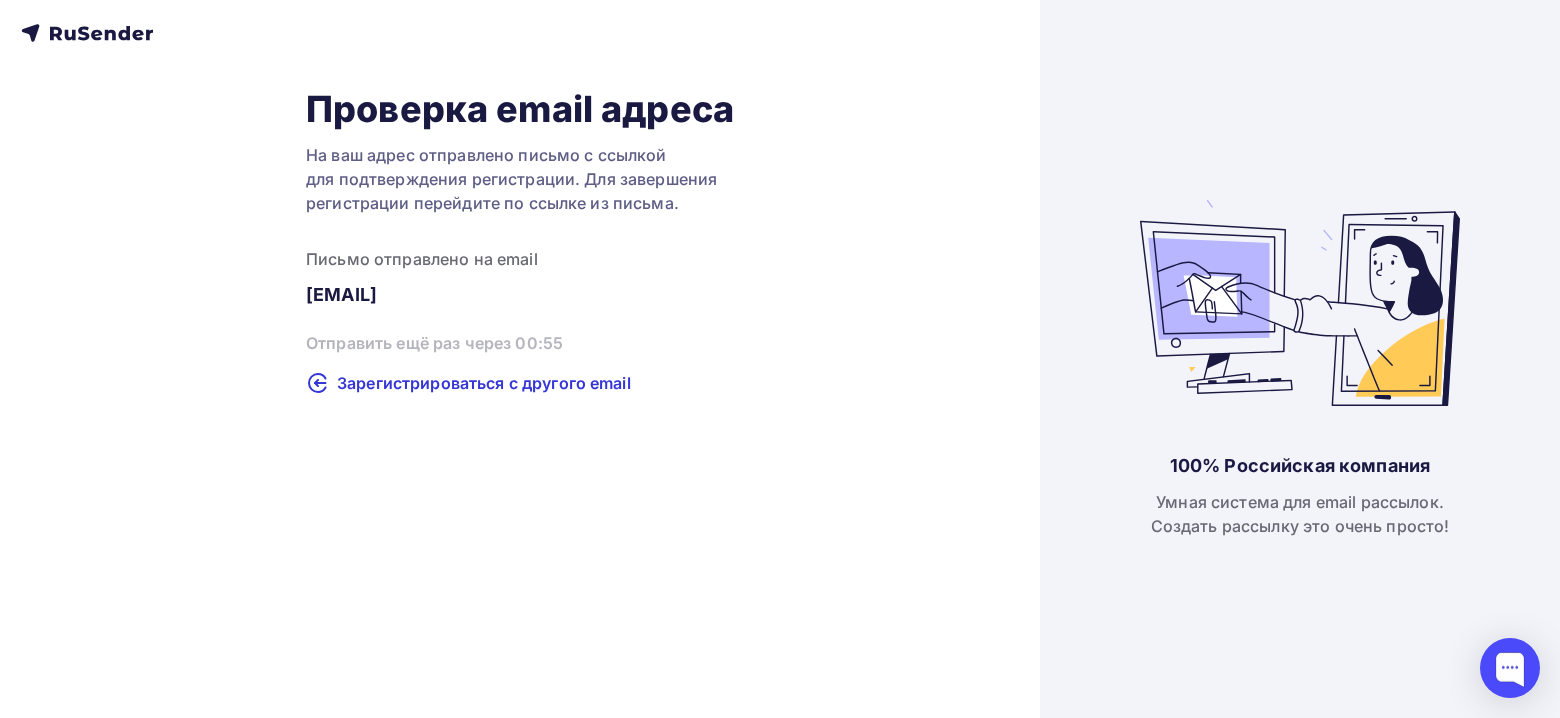 click on "Проверка email адреса   На ваш адрес отправлено письмо с ссылкой для подтверждения регистрации. Для завершения регистрации перейдите по ссылке из письма.   Письмо отправлено на email   8511899@mail.ru
Отправить ещё раз через 00:55
Зарегистрироваться с другого email" at bounding box center (520, 359) 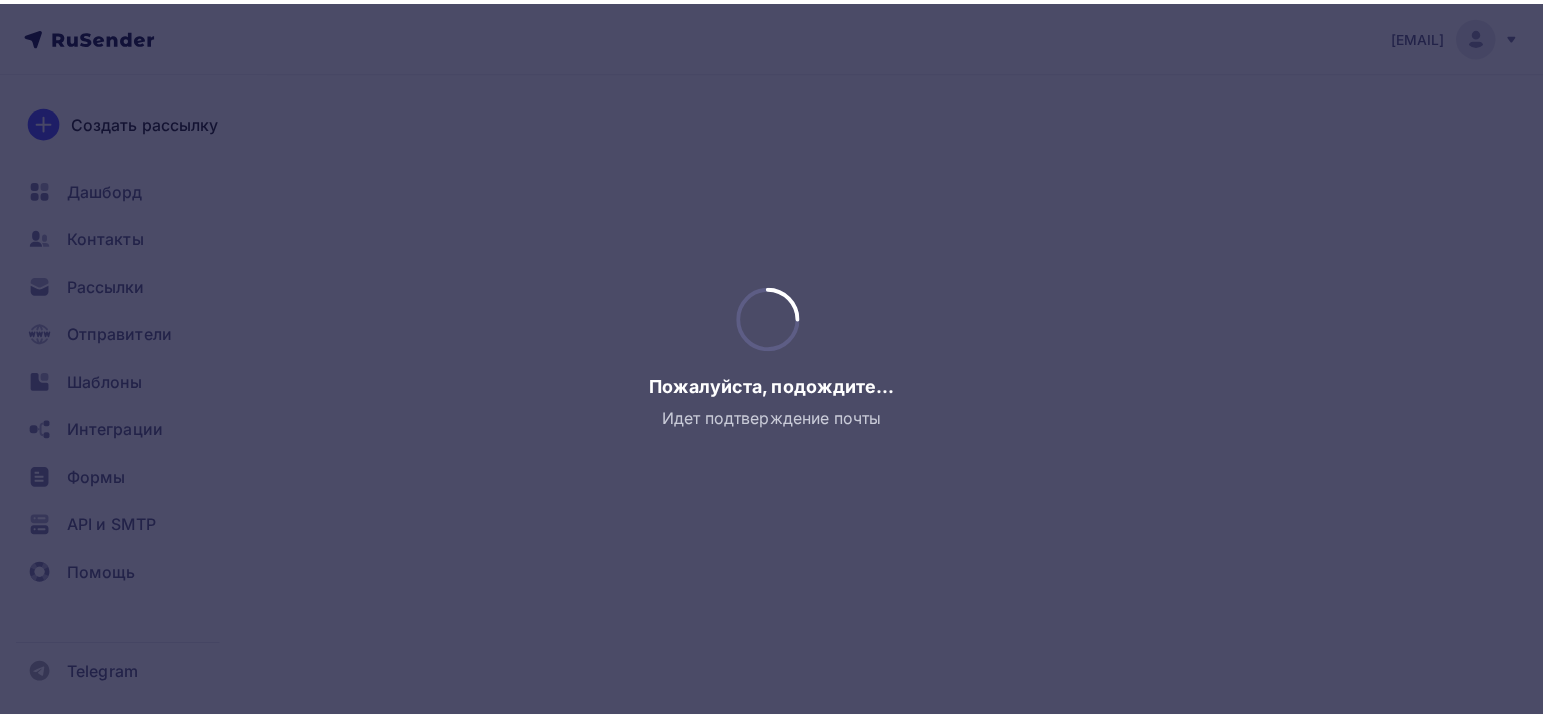 scroll, scrollTop: 0, scrollLeft: 0, axis: both 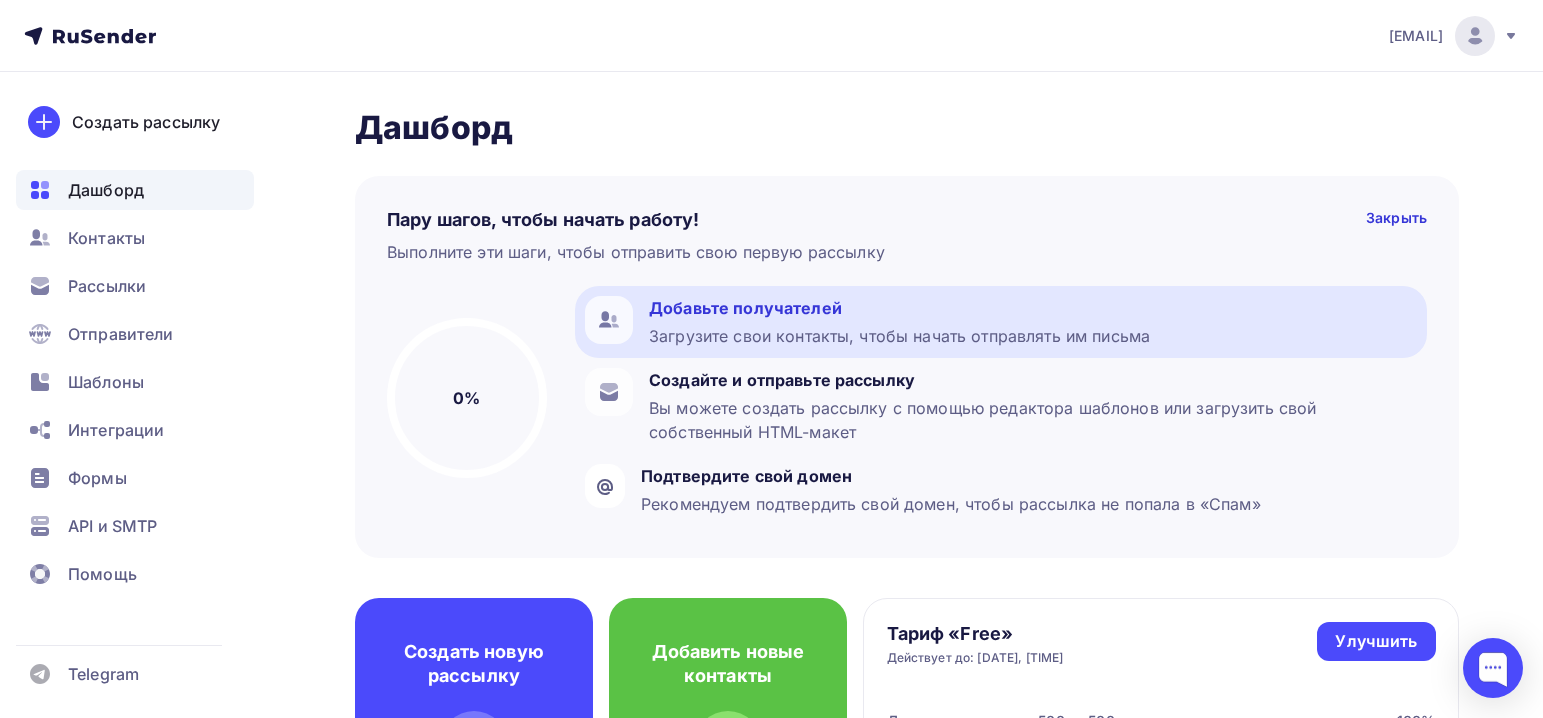 click on "Добавьте получателей
Загрузите свои контакты, чтобы начать отправлять им письма" at bounding box center [899, 322] 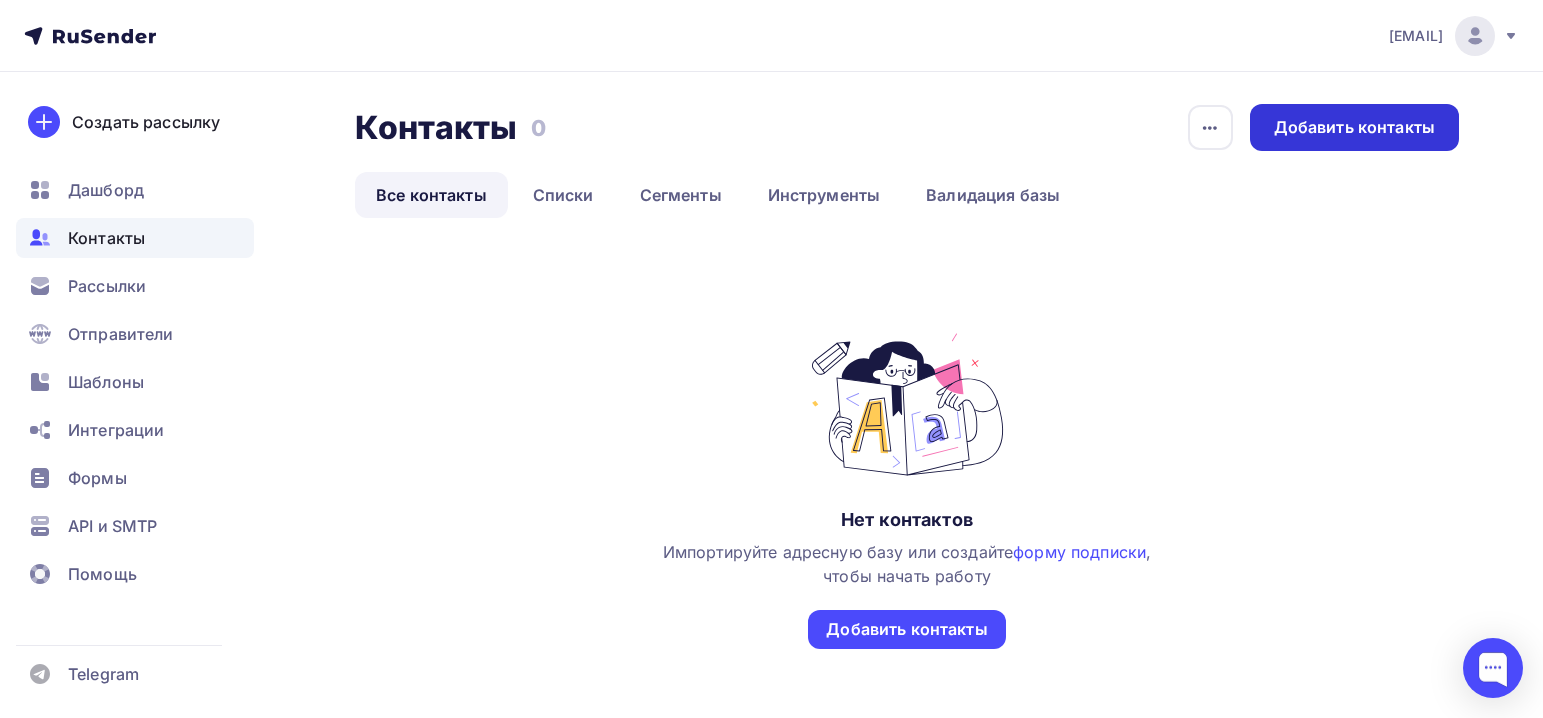 click on "Добавить контакты" at bounding box center (1354, 127) 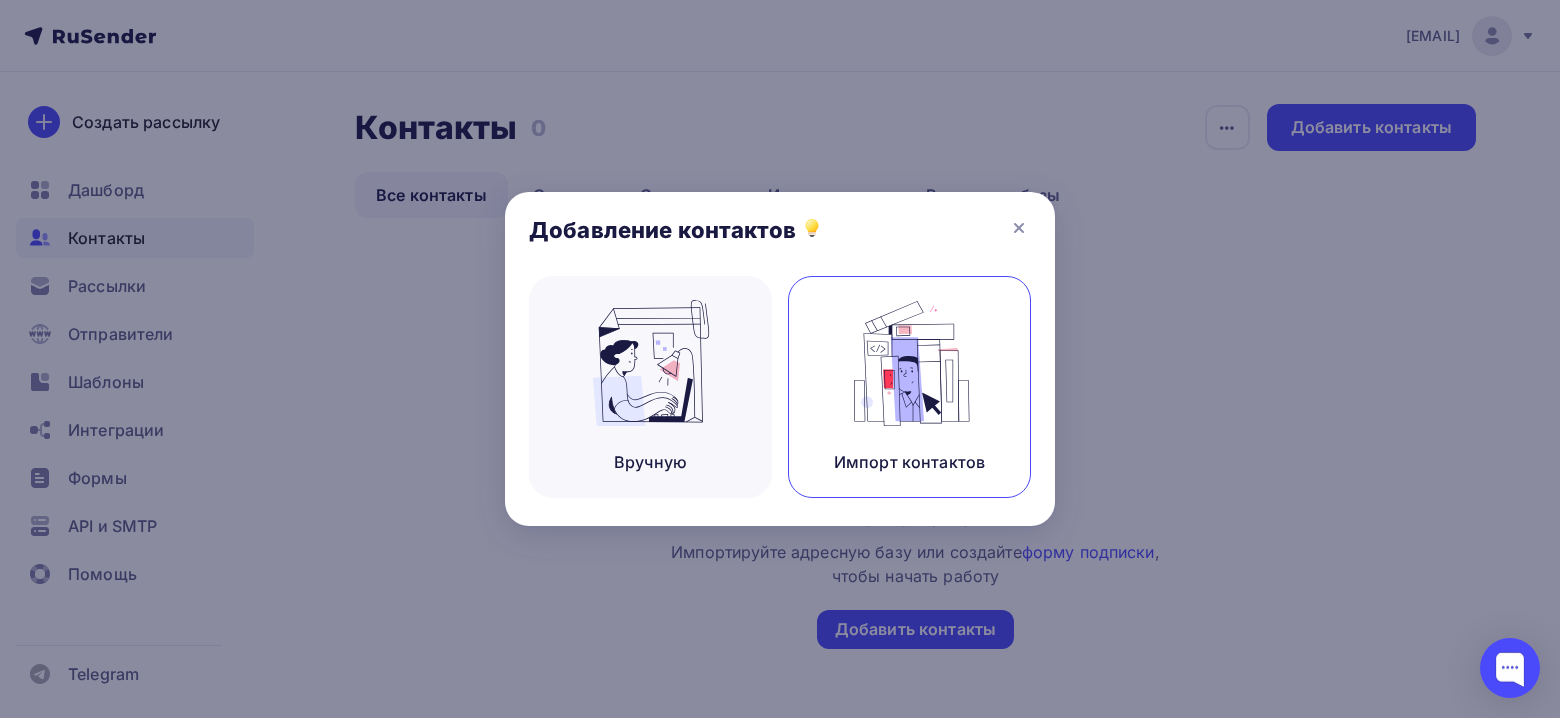 click at bounding box center [910, 363] 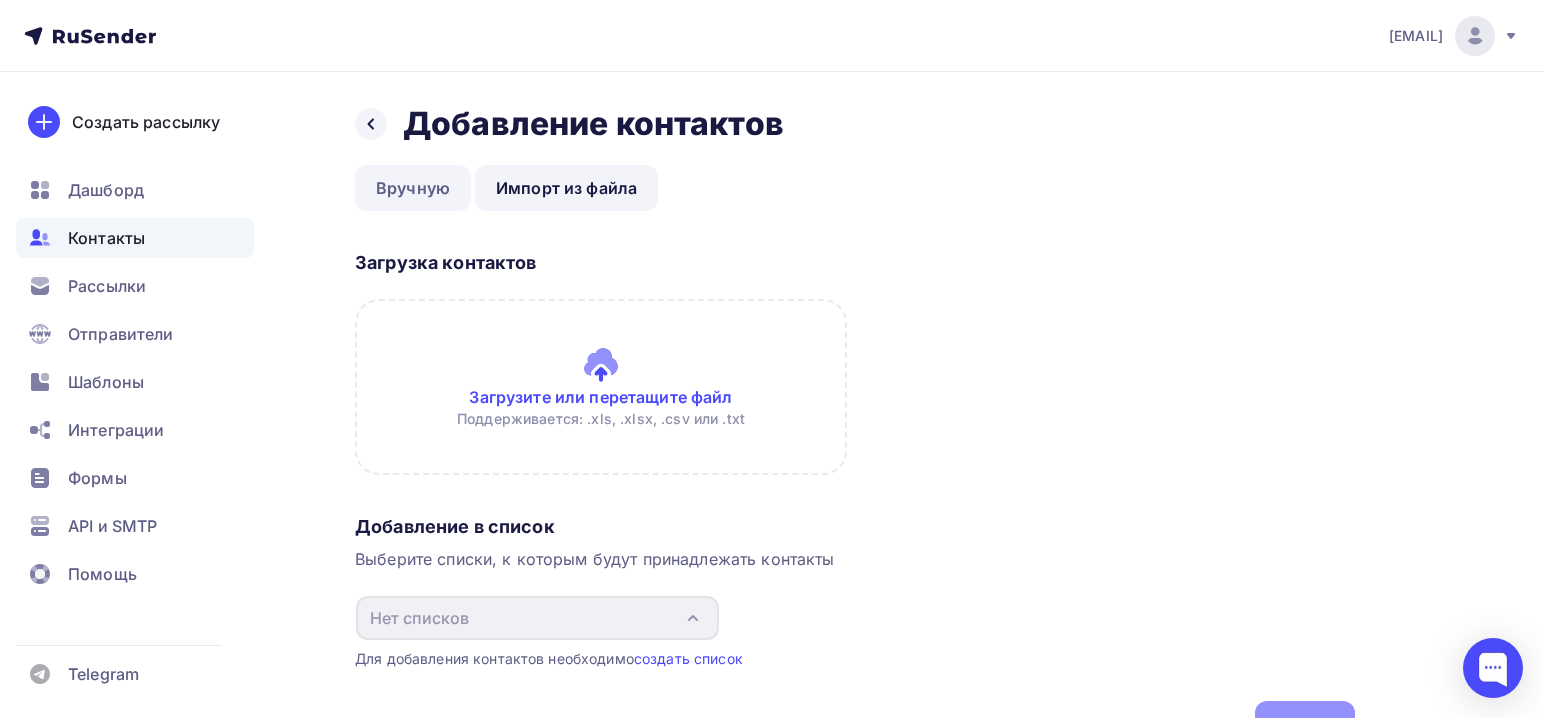click on "Вручную" at bounding box center (413, 188) 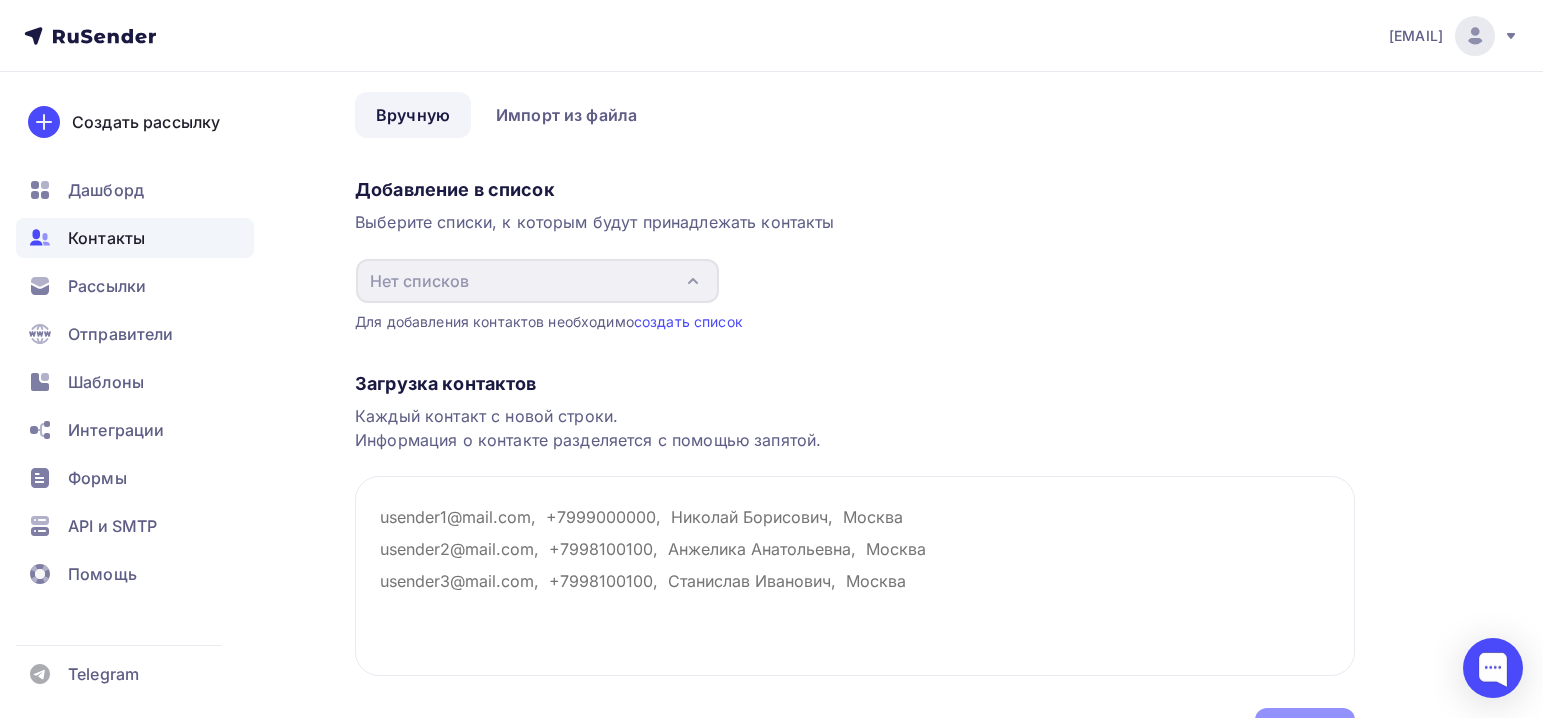 scroll, scrollTop: 0, scrollLeft: 0, axis: both 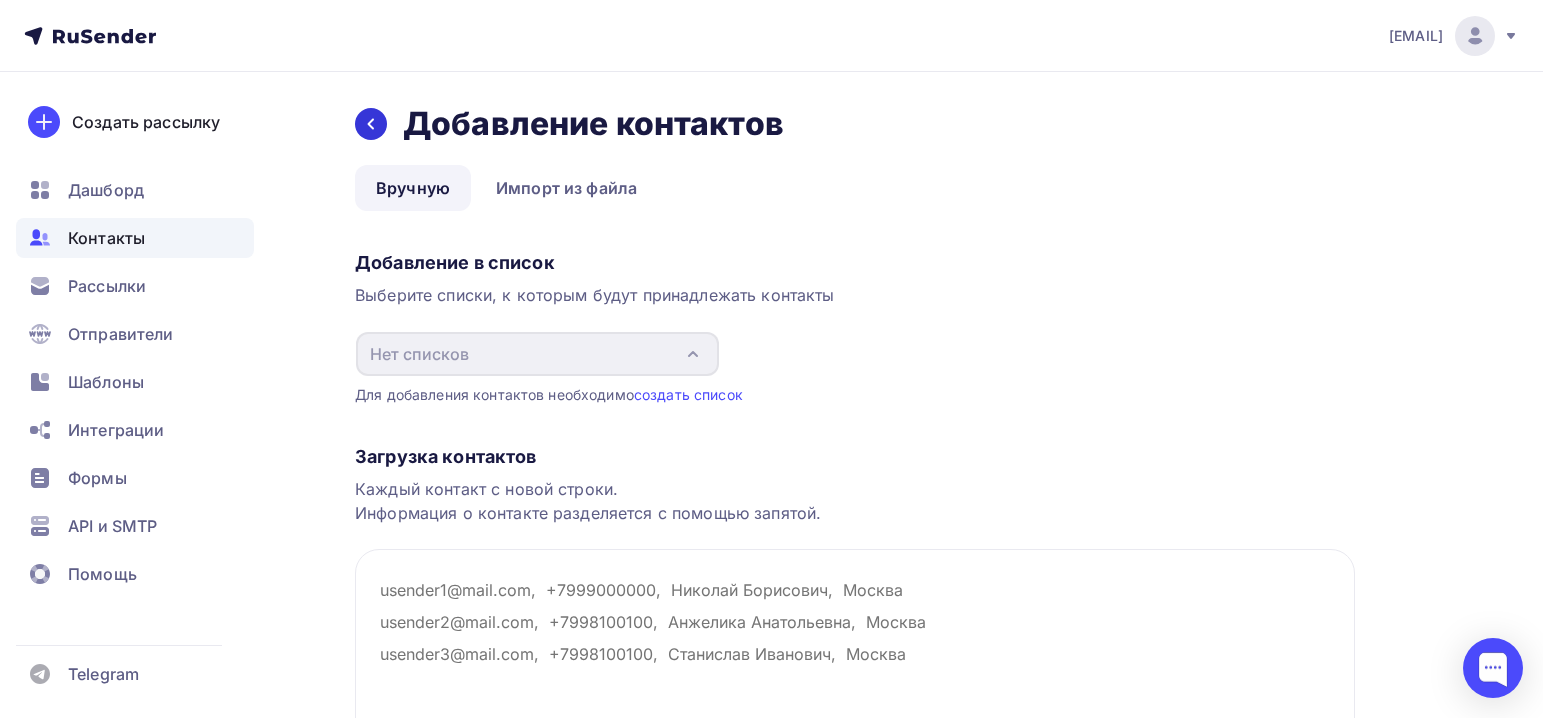 click at bounding box center [371, 124] 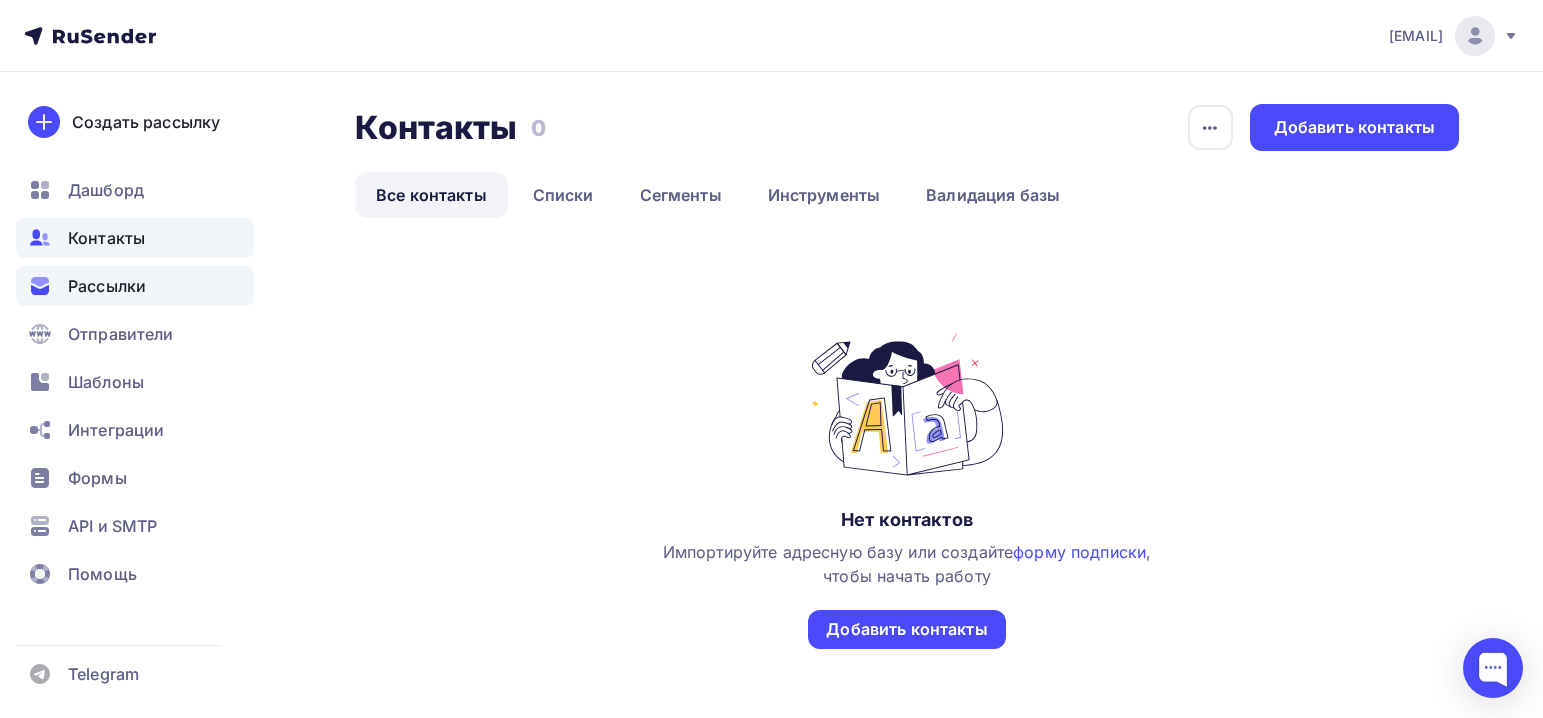 click on "Рассылки" at bounding box center [135, 286] 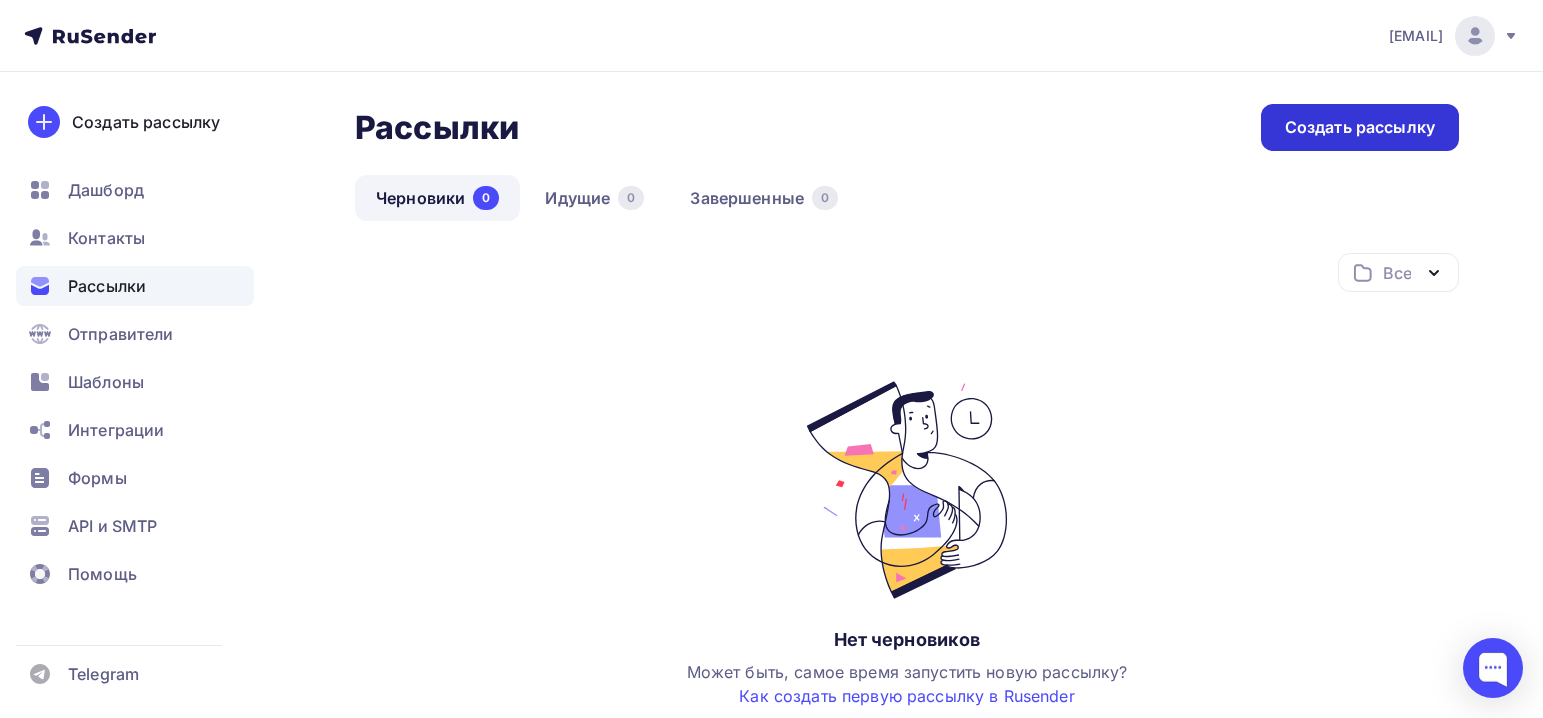 click on "Создать рассылку" at bounding box center (1360, 127) 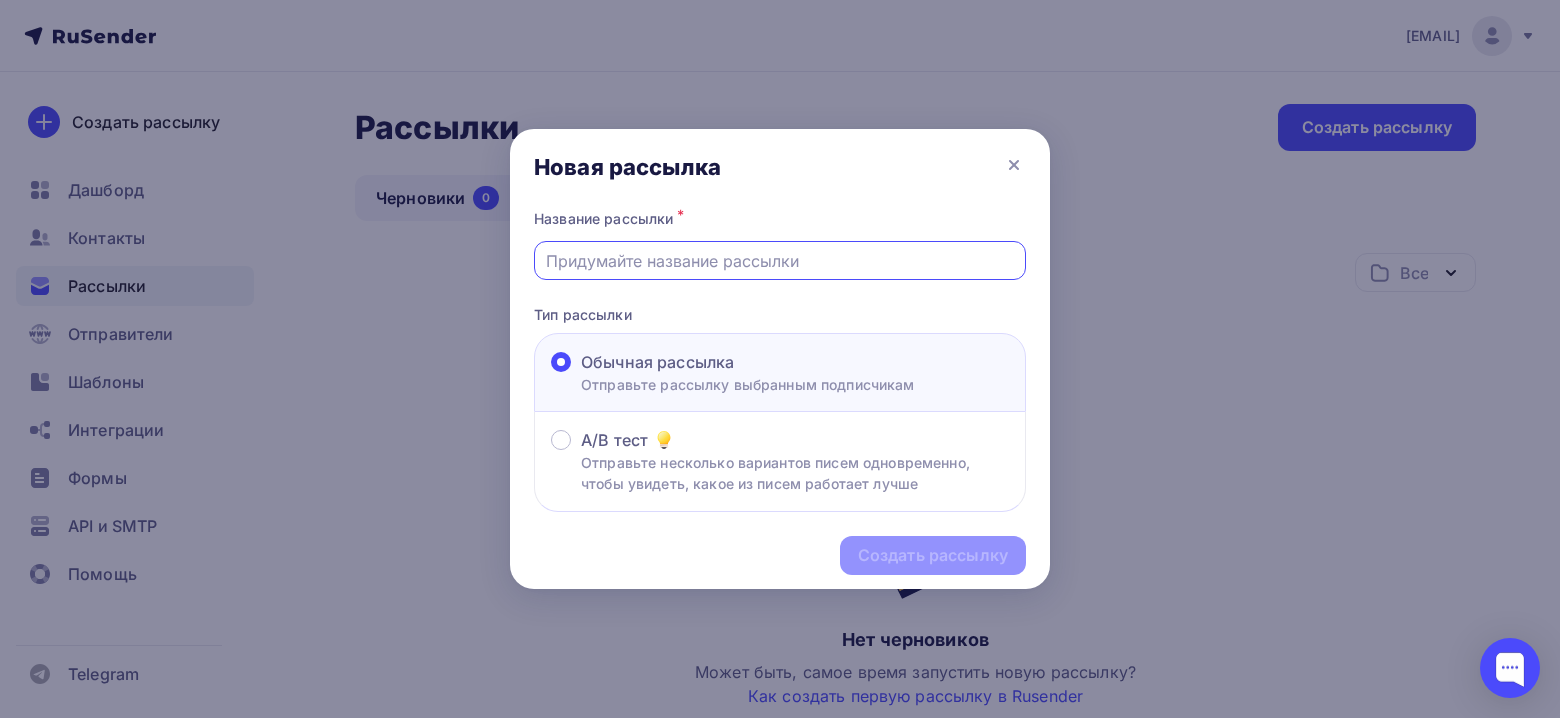 click at bounding box center (780, 261) 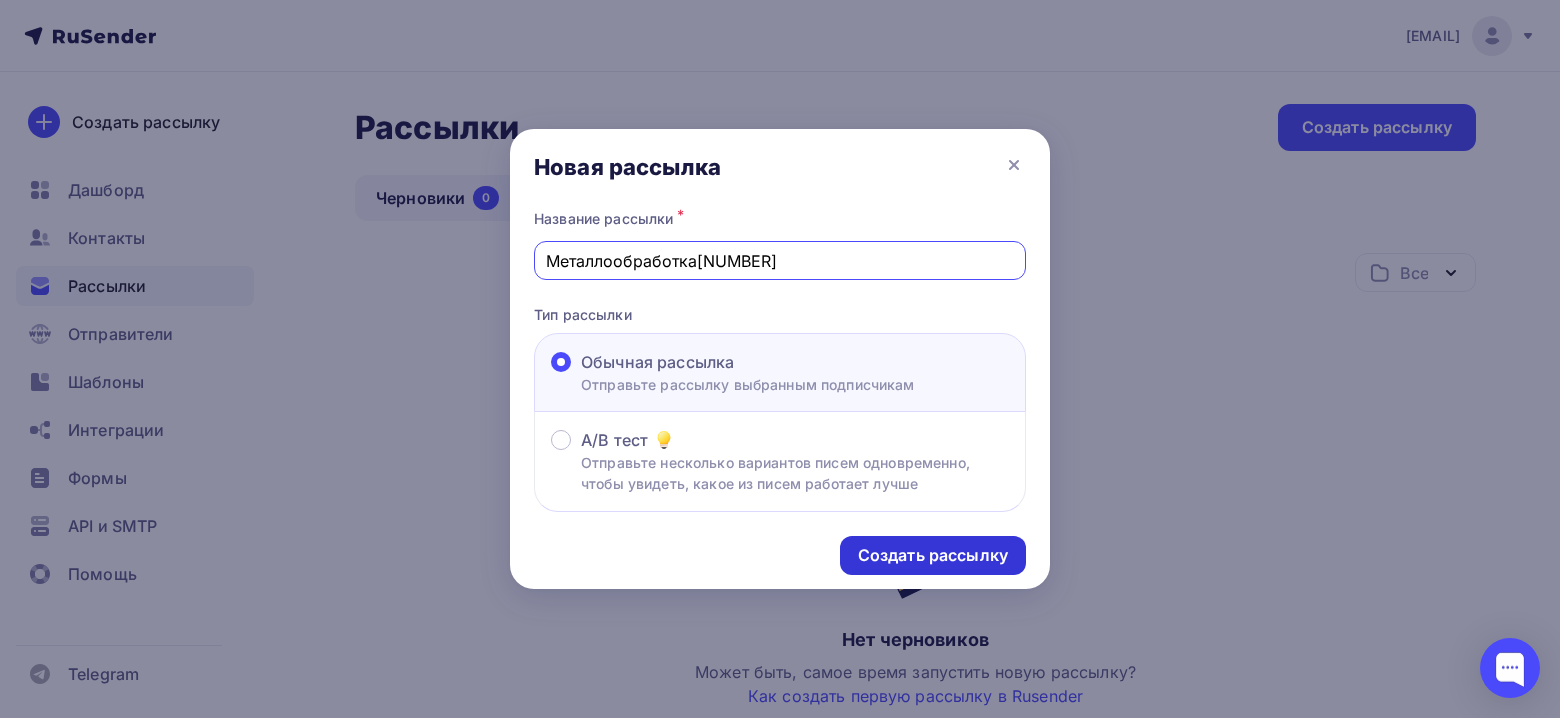 type on "Металлообработка2025" 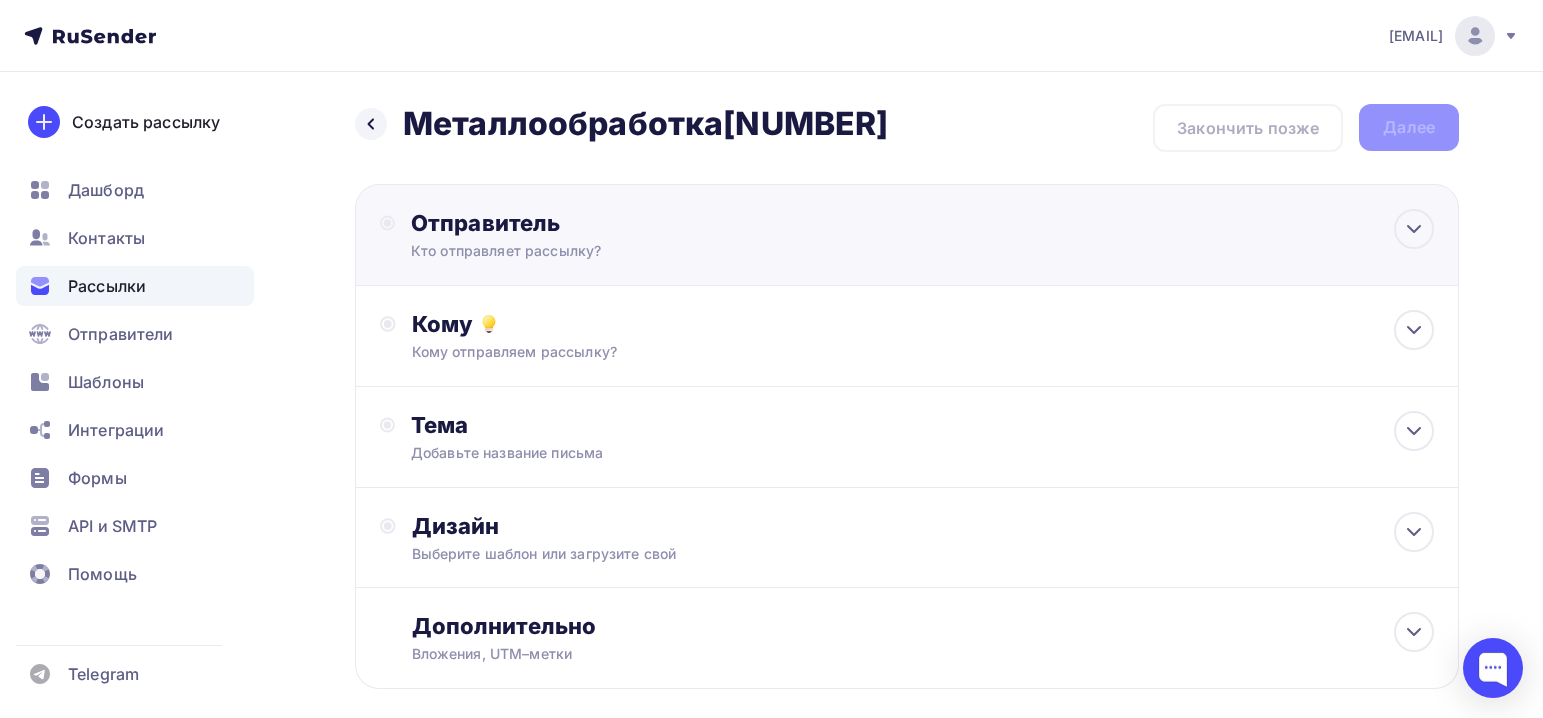 click on "Отправитель" at bounding box center (627, 223) 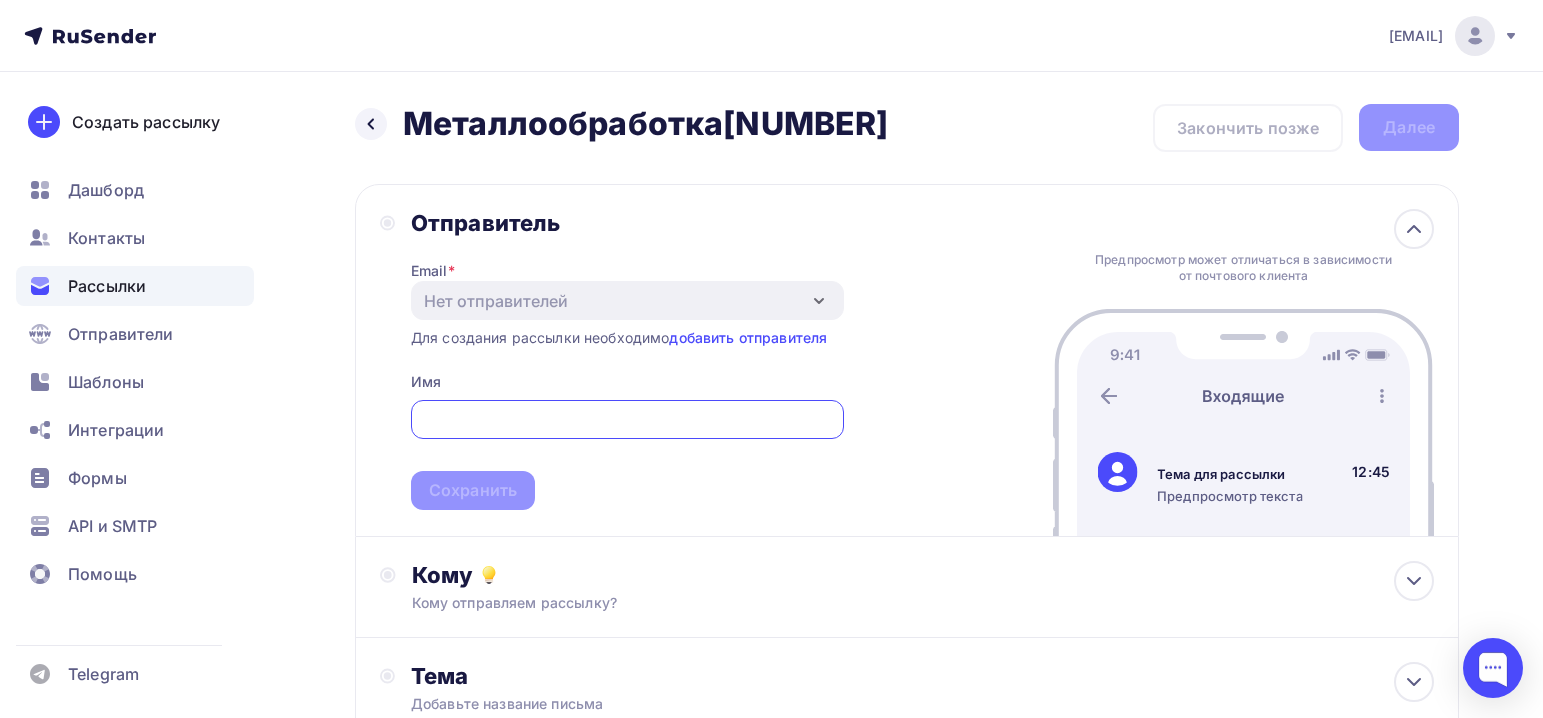 scroll, scrollTop: 0, scrollLeft: 0, axis: both 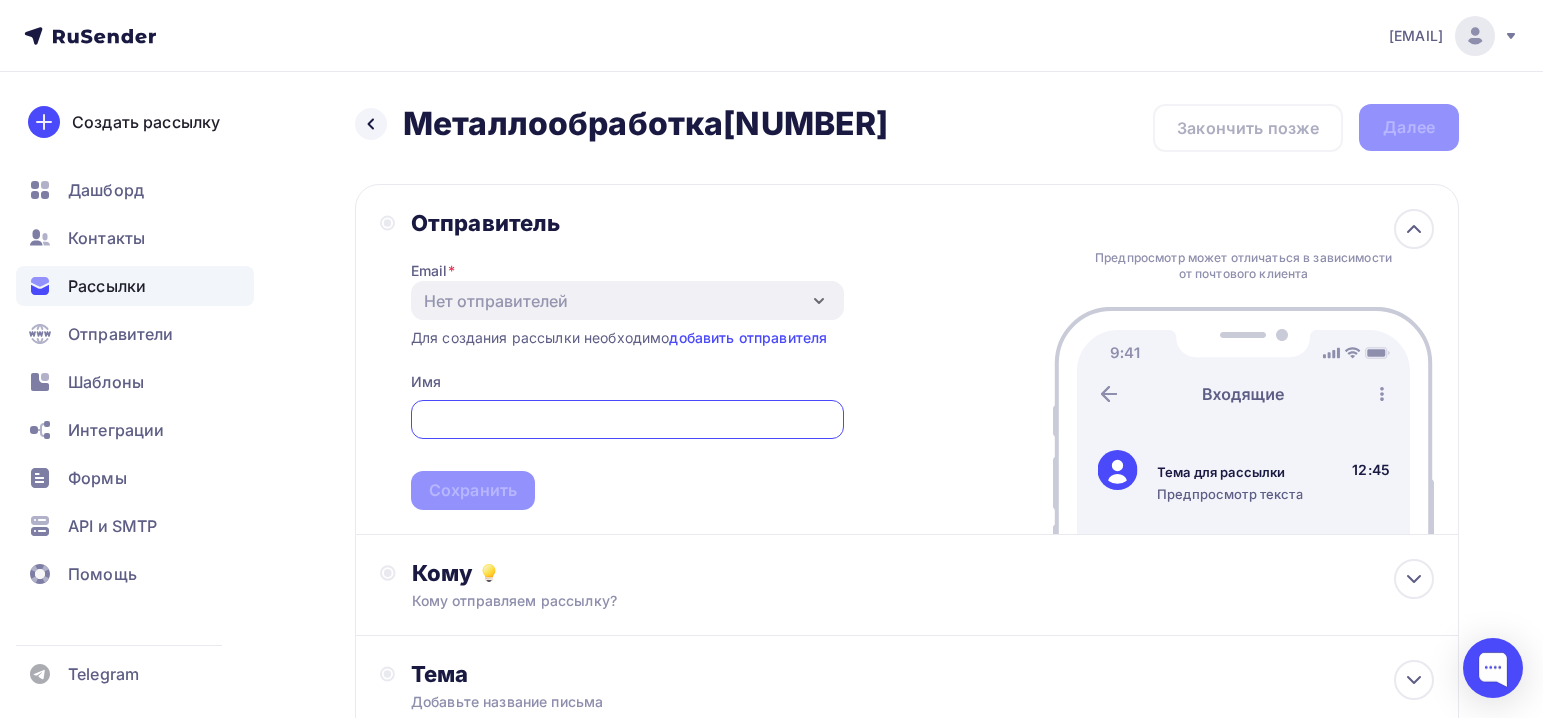 click at bounding box center (627, 420) 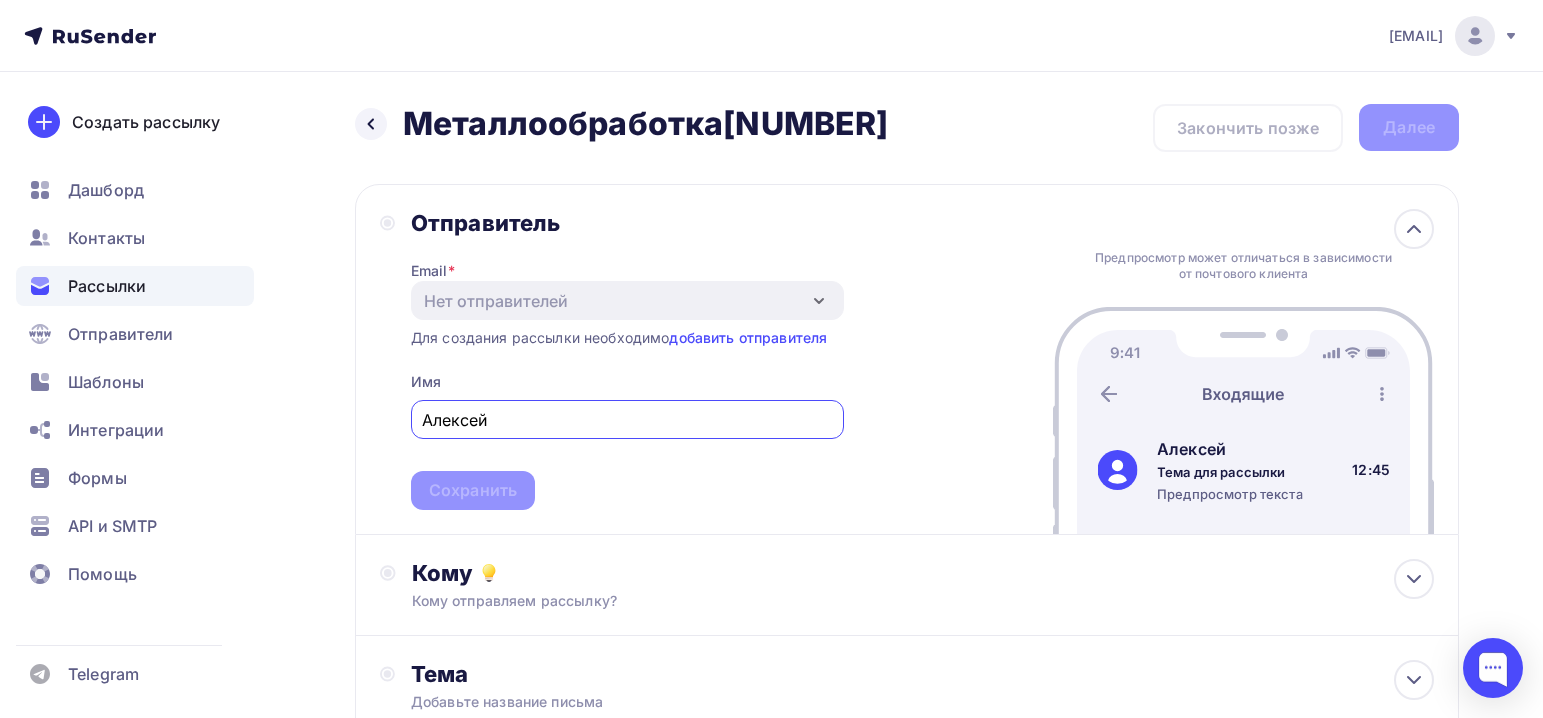 type on "Алексей" 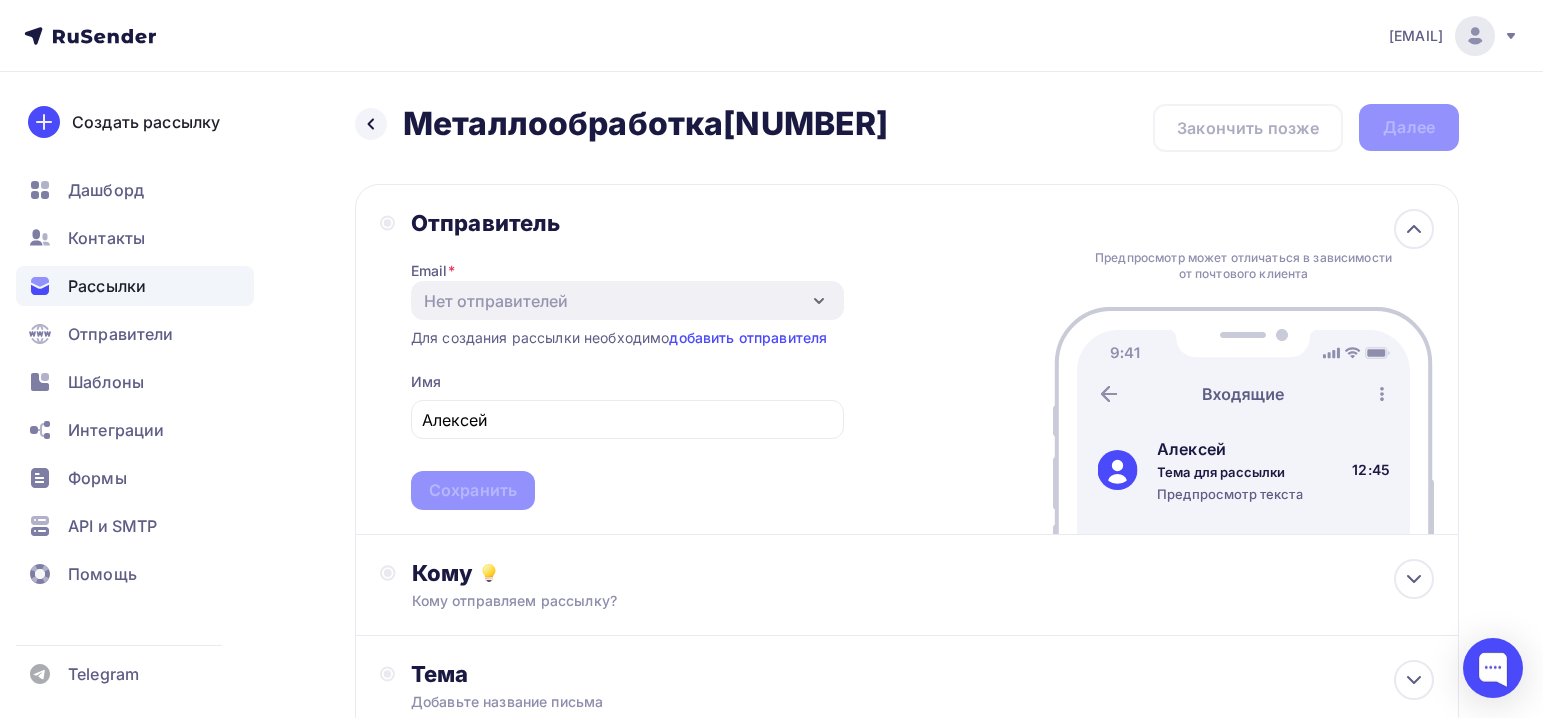 click on "Отправитель
Email  *
Нет отправителей
Добавить отправителя
Для создания рассылки необходимо
добавить отправителя   Имя     Алексей             Сохранить
Предпросмотр может отличаться  в зависимости от почтового клиента
Алексей
Тема для рассылки
Предпросмотр текста
12:45" at bounding box center [907, 359] 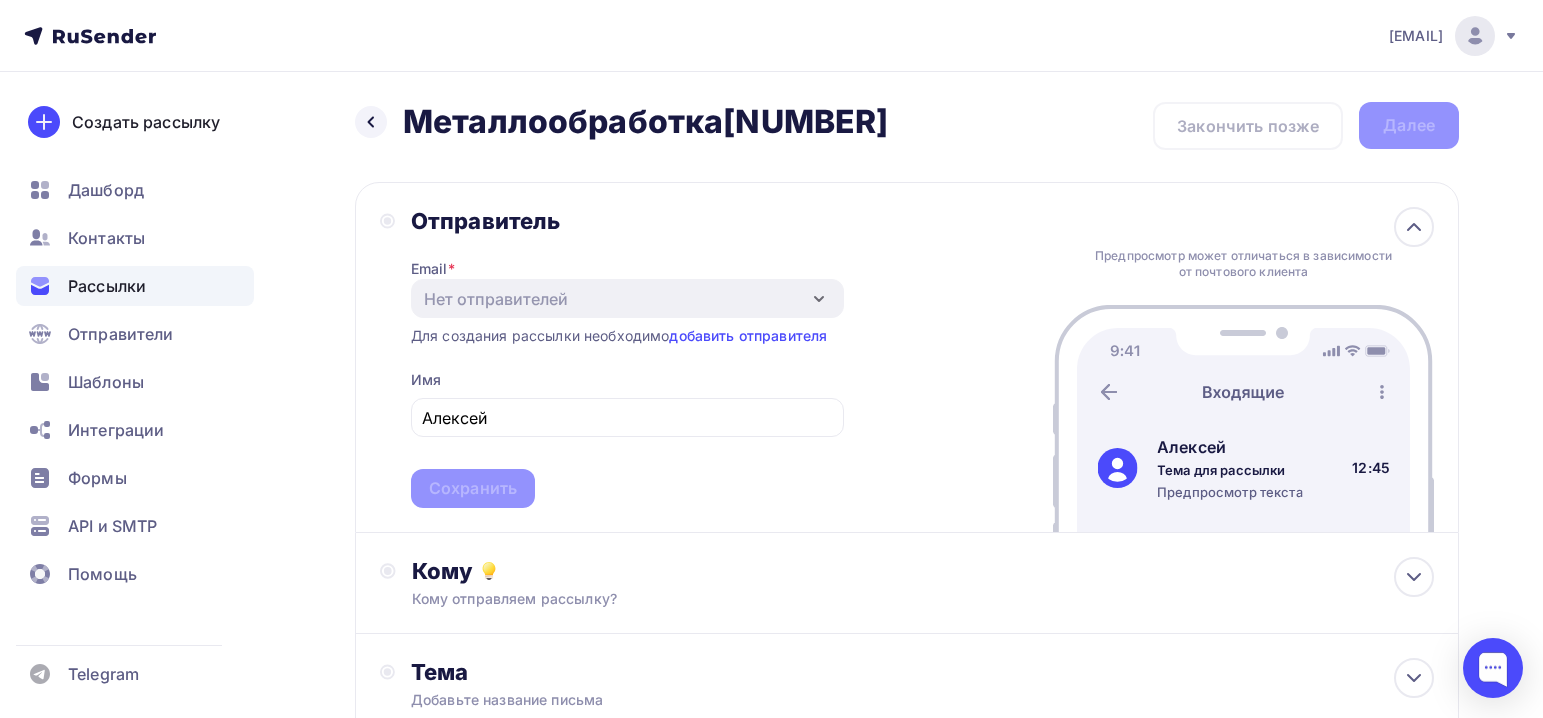 scroll, scrollTop: 0, scrollLeft: 0, axis: both 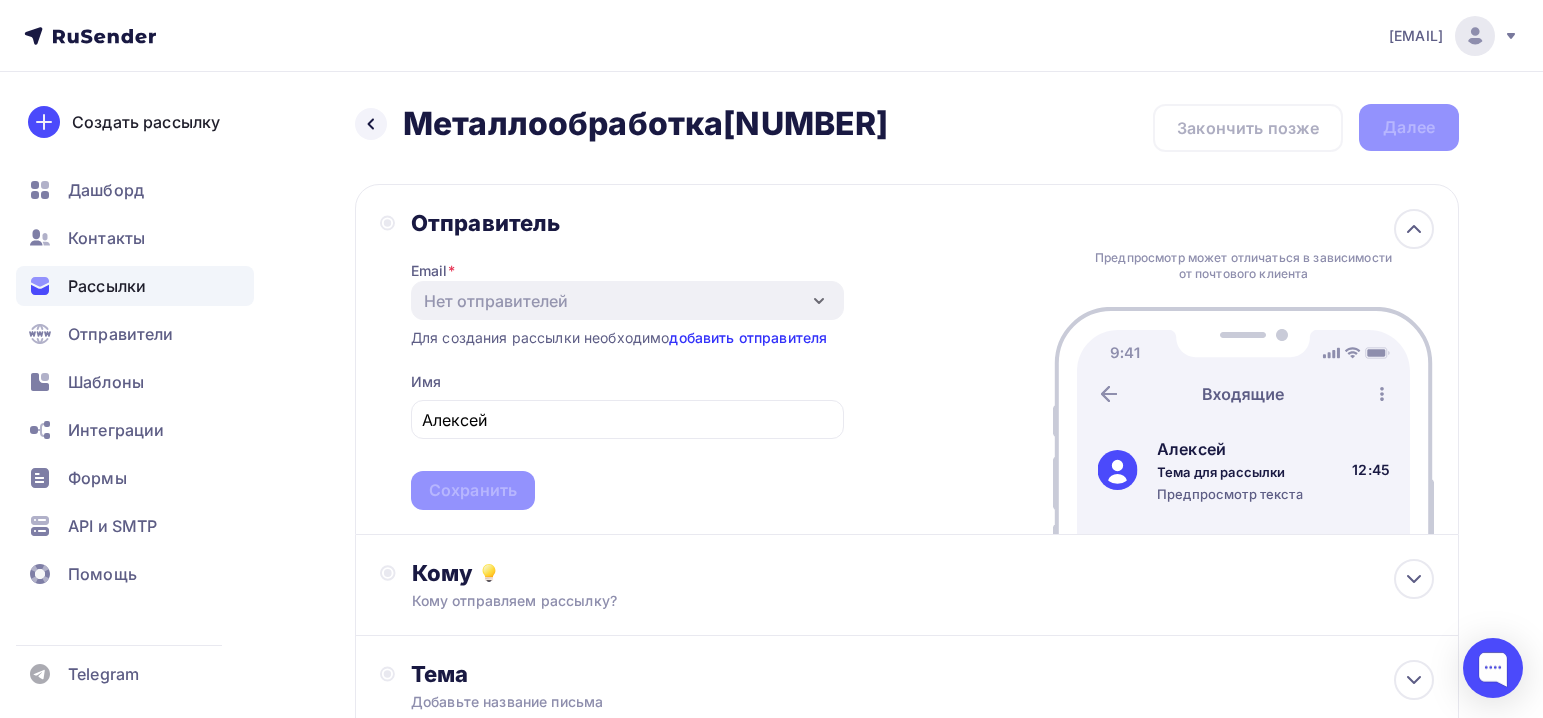 click on "добавить отправителя" at bounding box center [748, 337] 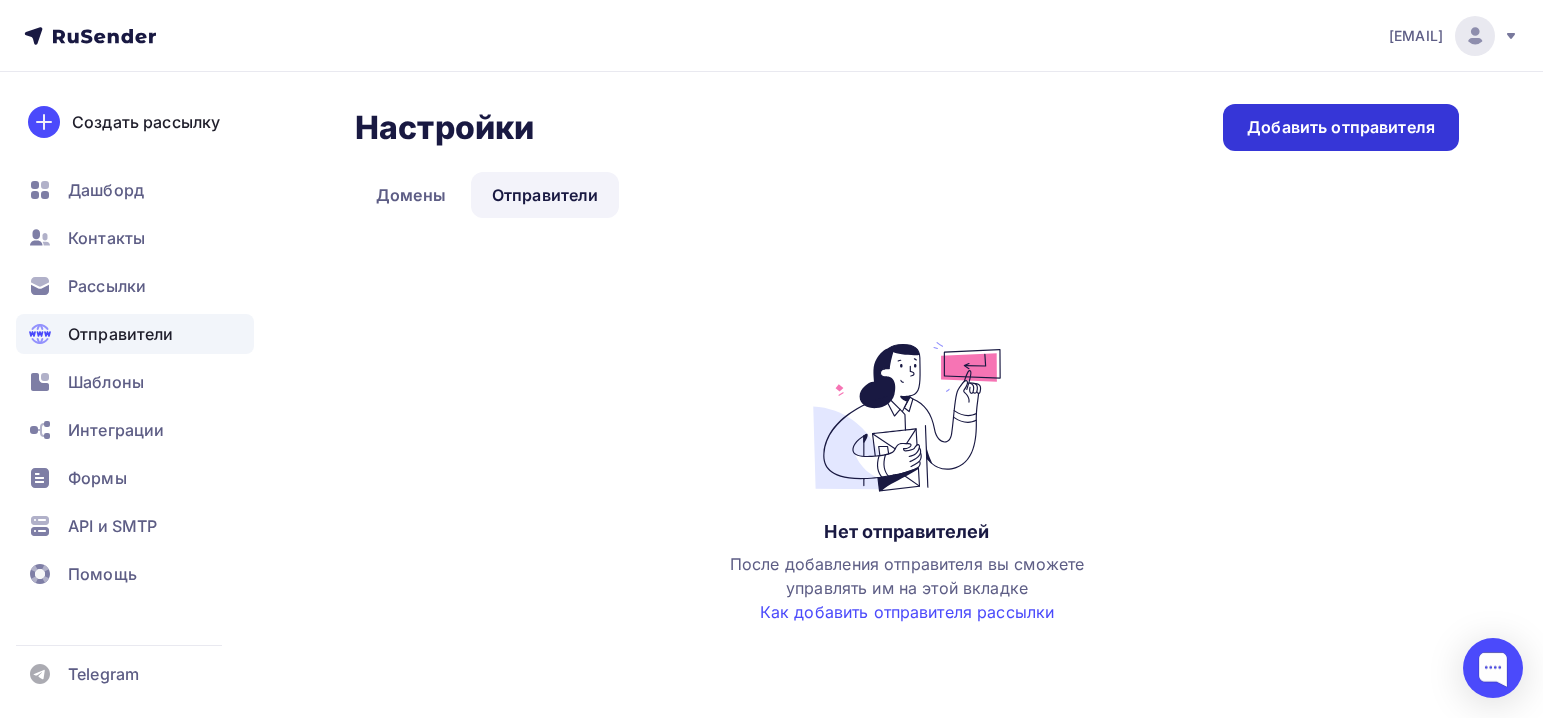 click on "Добавить отправителя" at bounding box center [1341, 127] 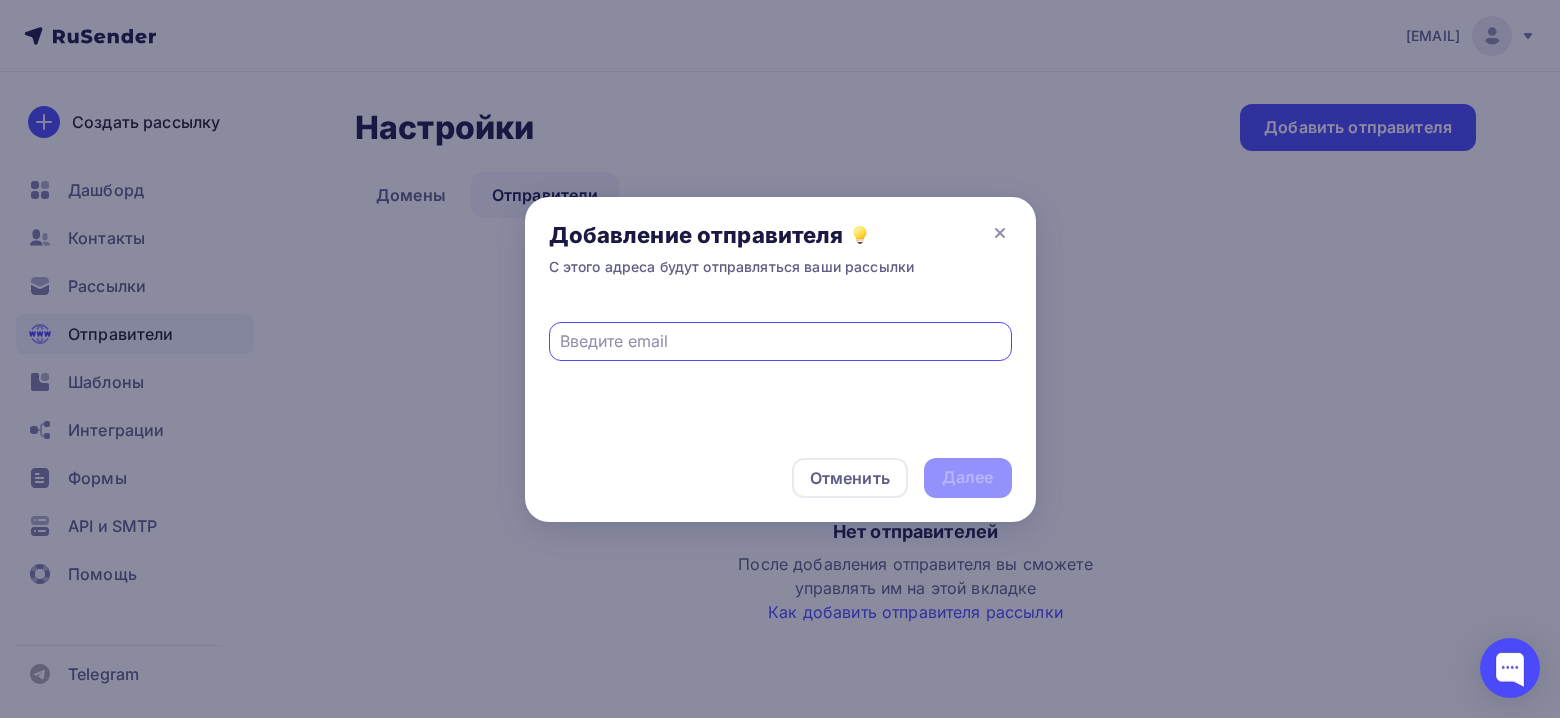 click at bounding box center [780, 341] 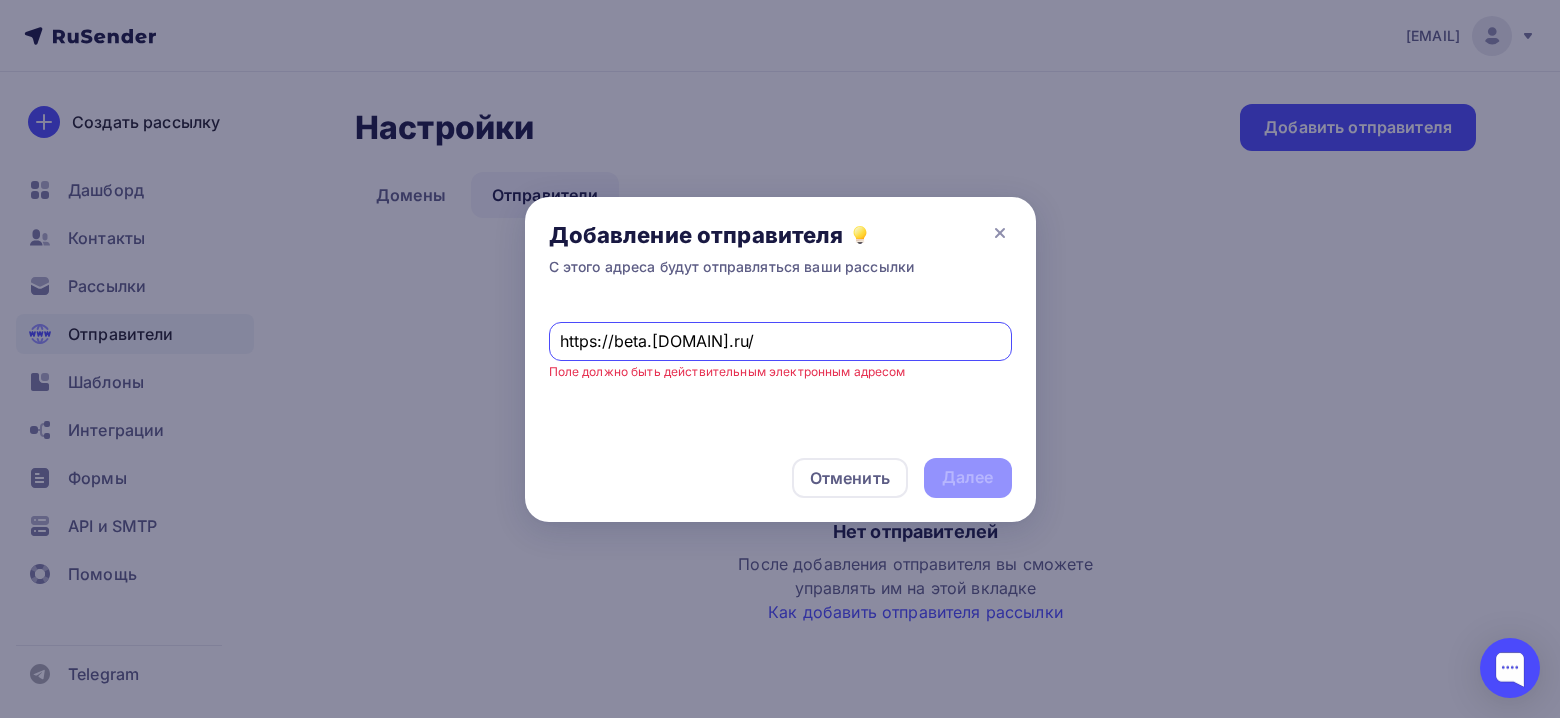 drag, startPoint x: 771, startPoint y: 347, endPoint x: 472, endPoint y: 348, distance: 299.00168 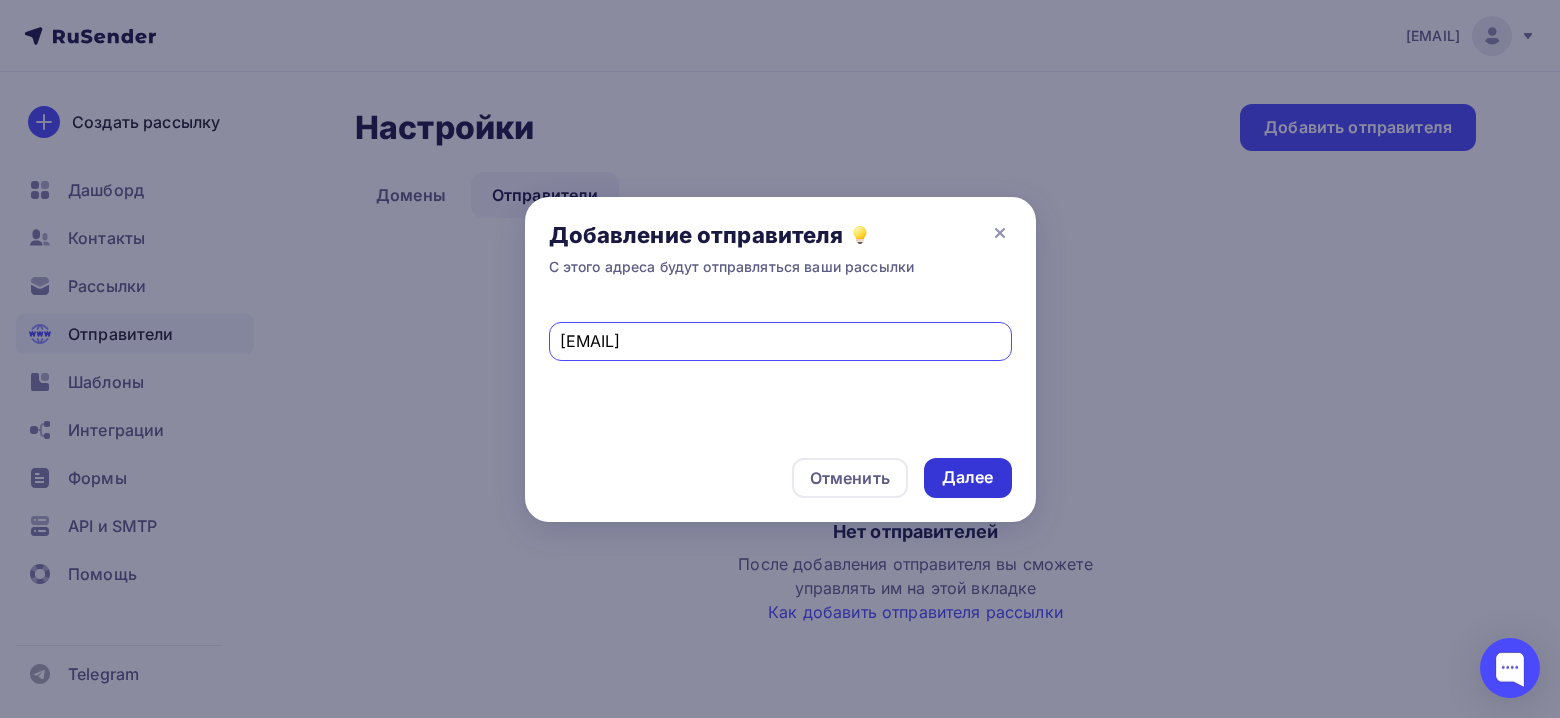 type on "8511899@mail.ru" 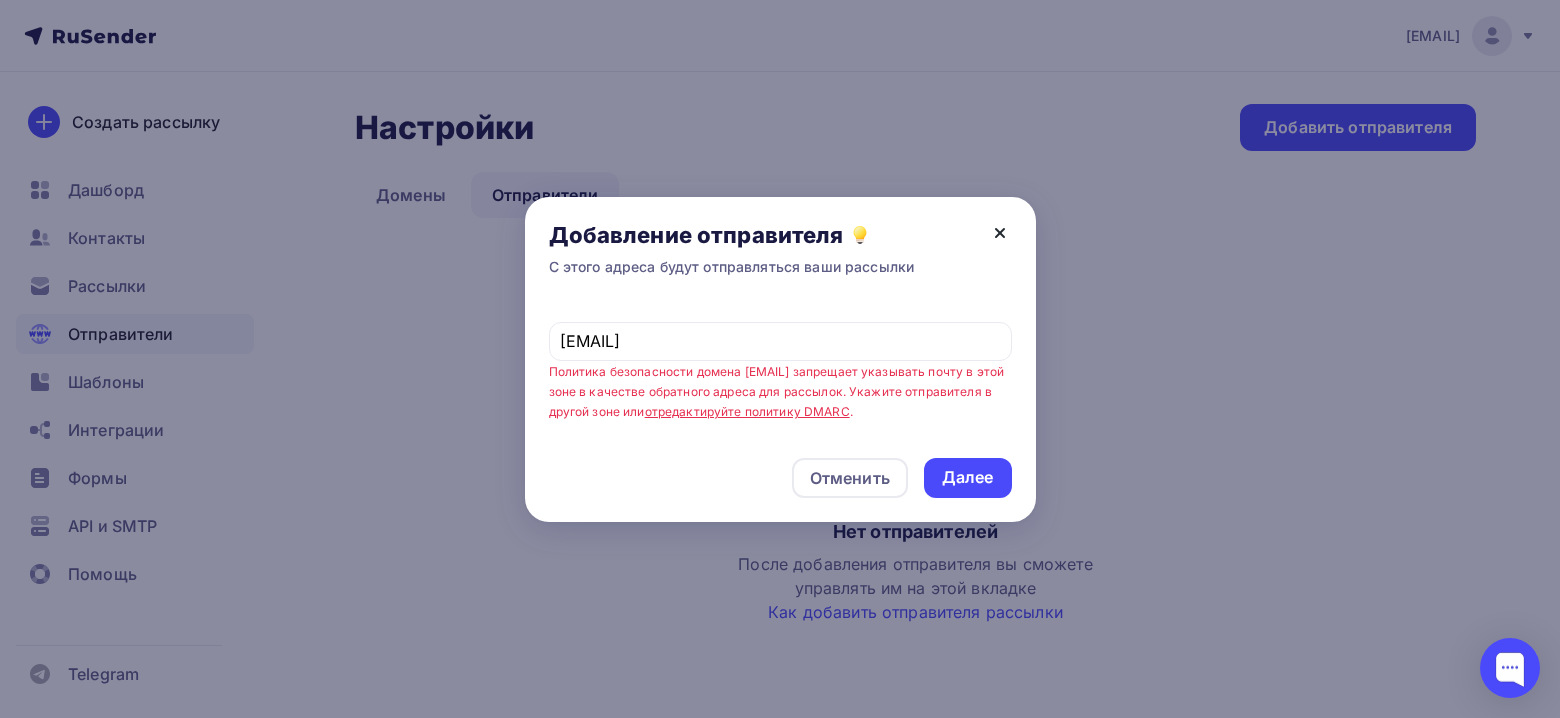 click 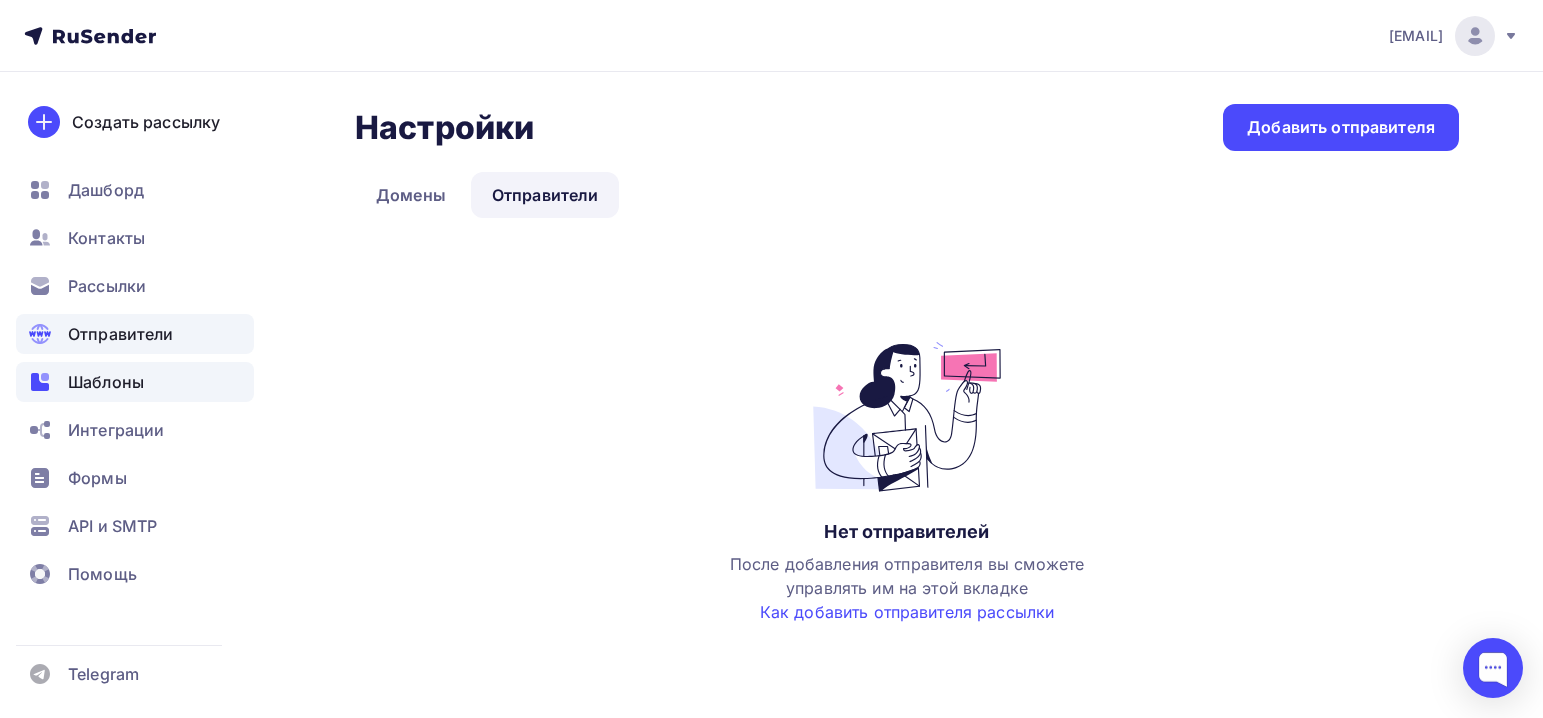 click on "Шаблоны" at bounding box center (135, 382) 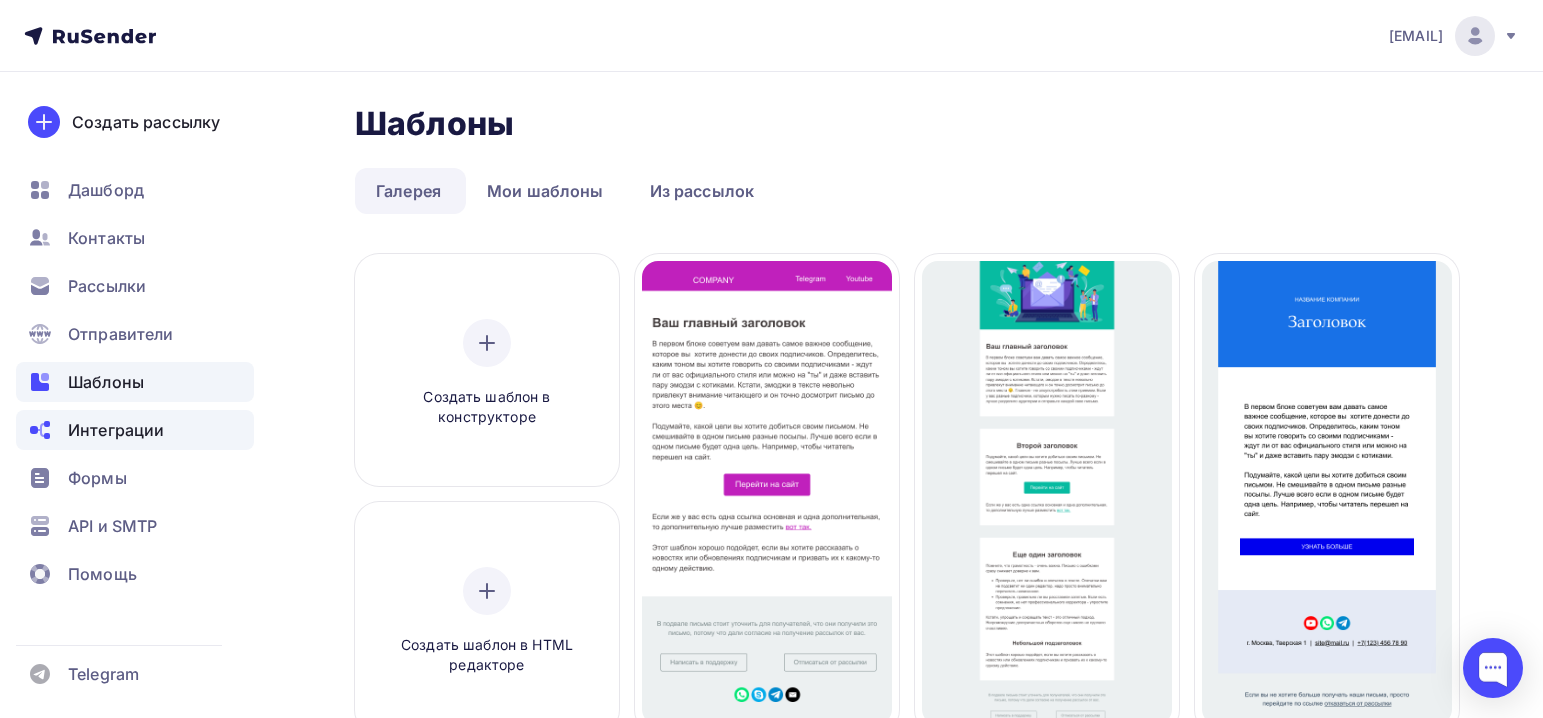click on "Интеграции" at bounding box center [135, 430] 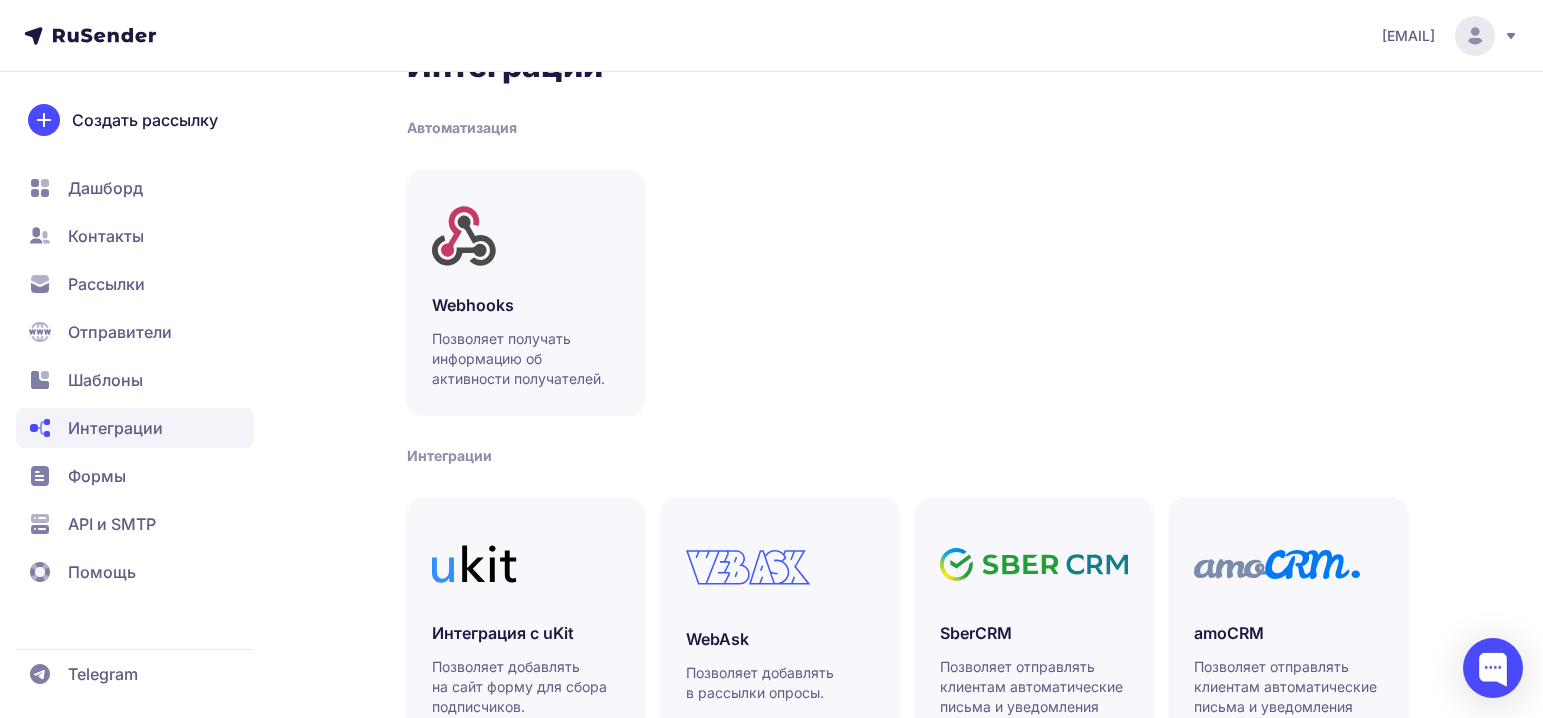 scroll, scrollTop: 57, scrollLeft: 0, axis: vertical 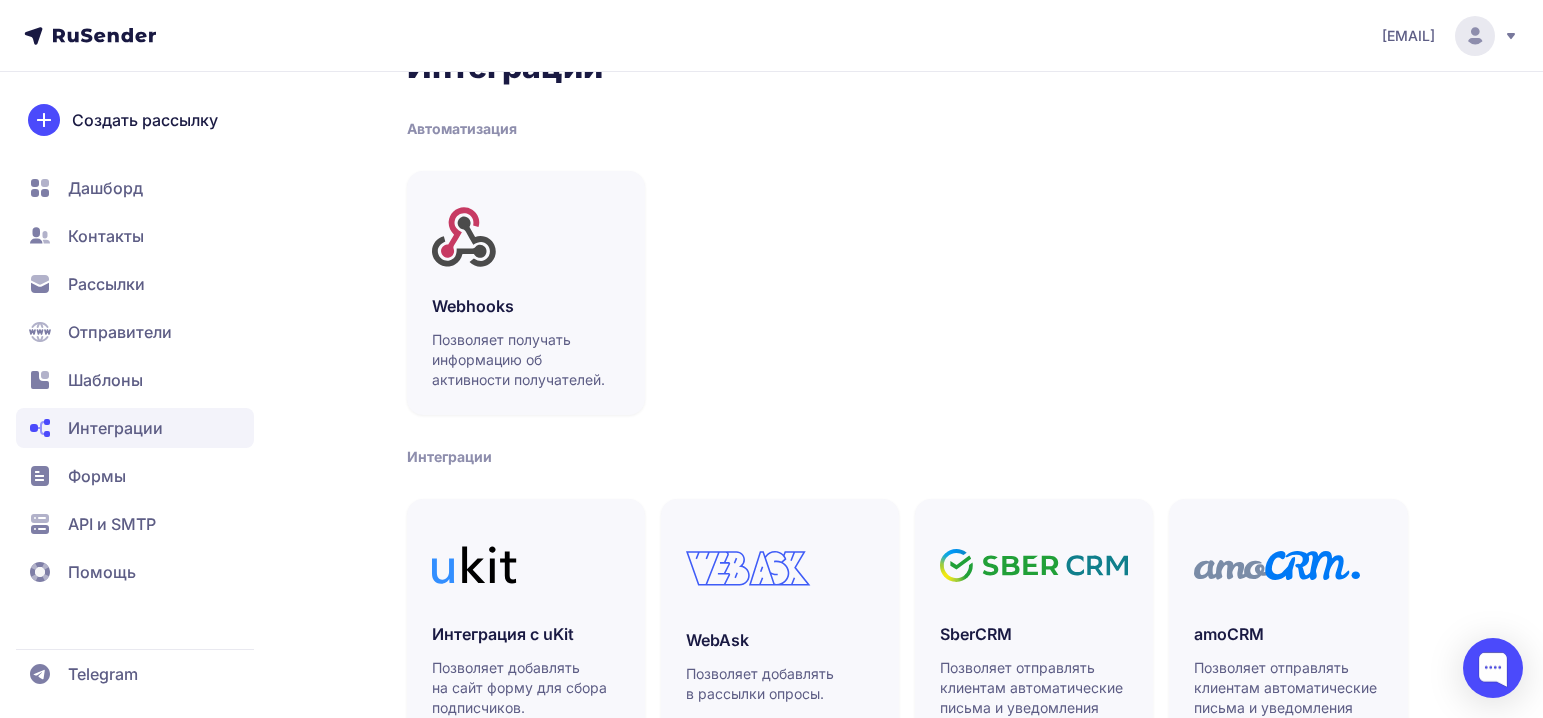 click on "Дашборд" 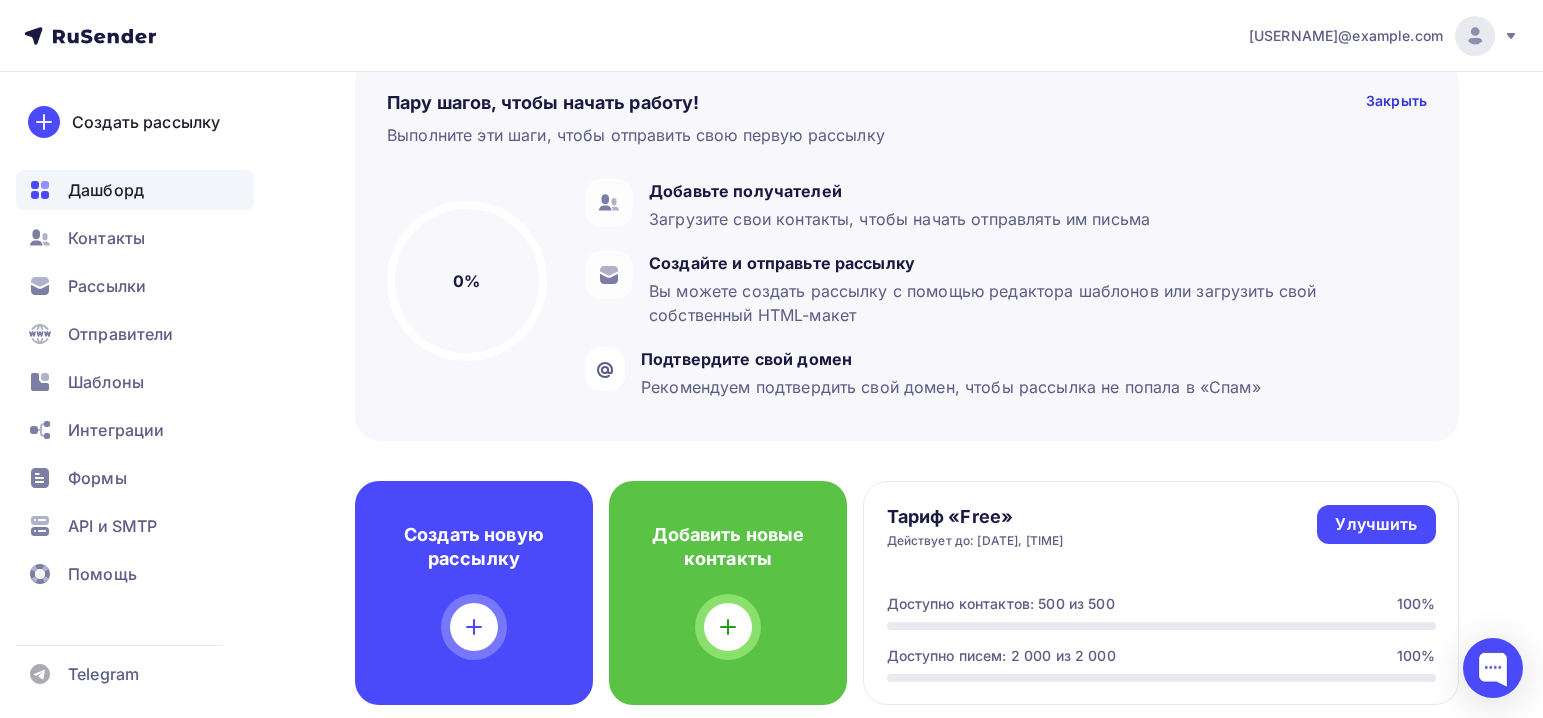 scroll, scrollTop: 0, scrollLeft: 0, axis: both 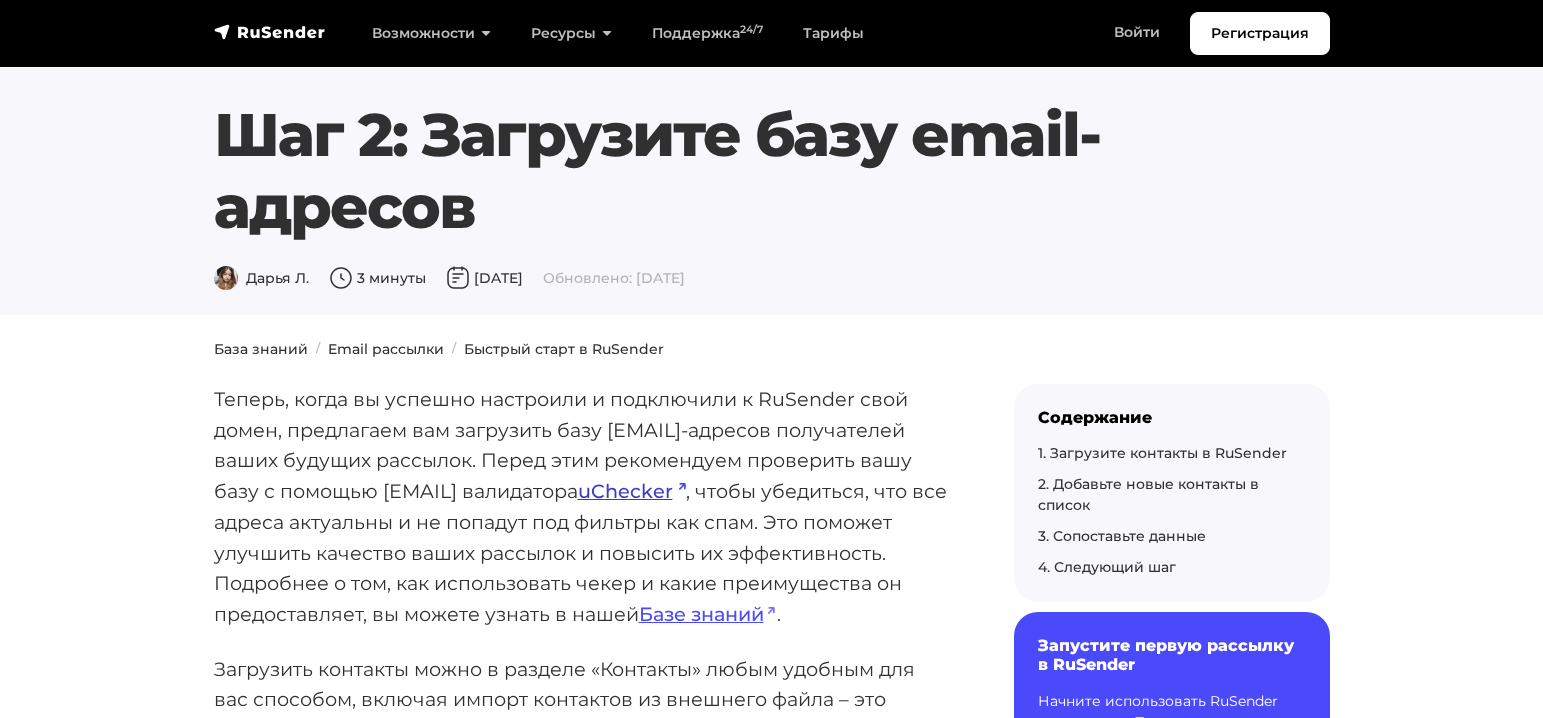click on "uChecker" at bounding box center [632, 491] 